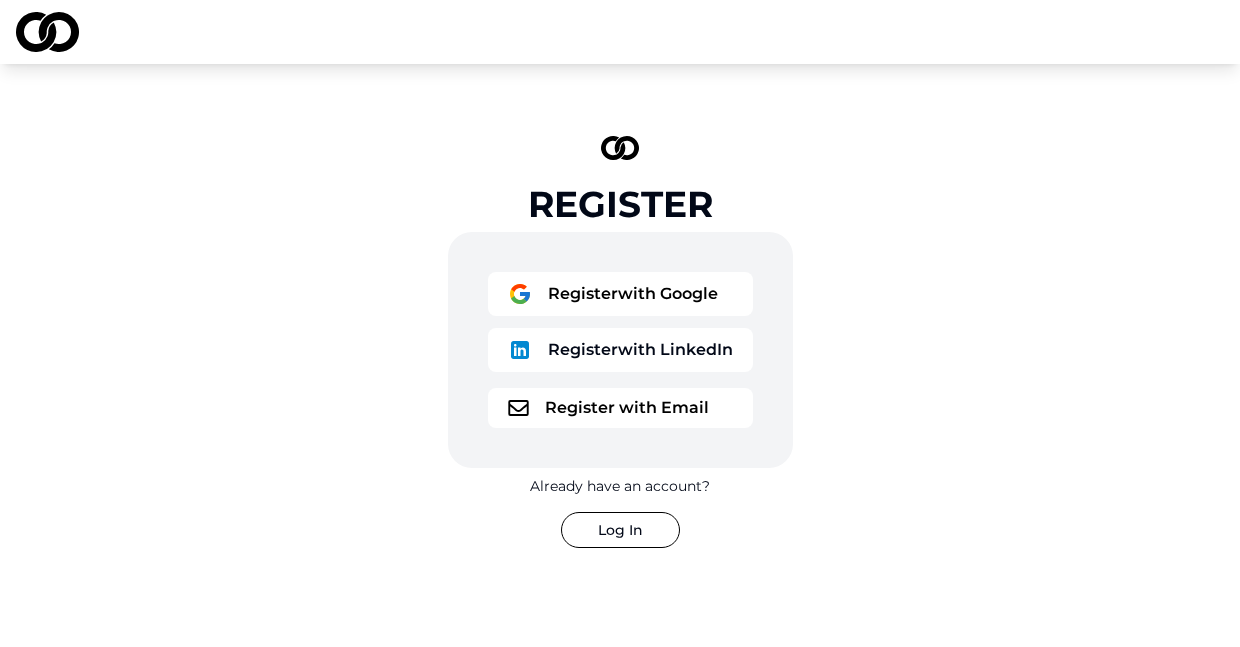 scroll, scrollTop: 0, scrollLeft: 0, axis: both 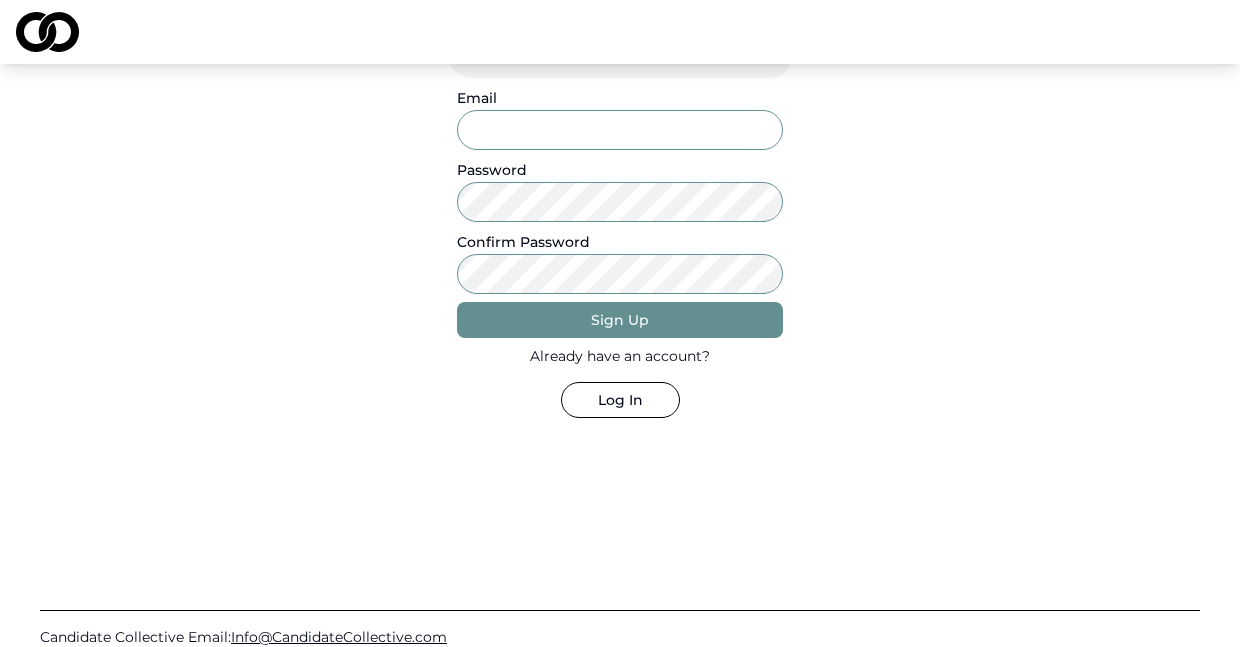 click on "Email" at bounding box center [619, 130] 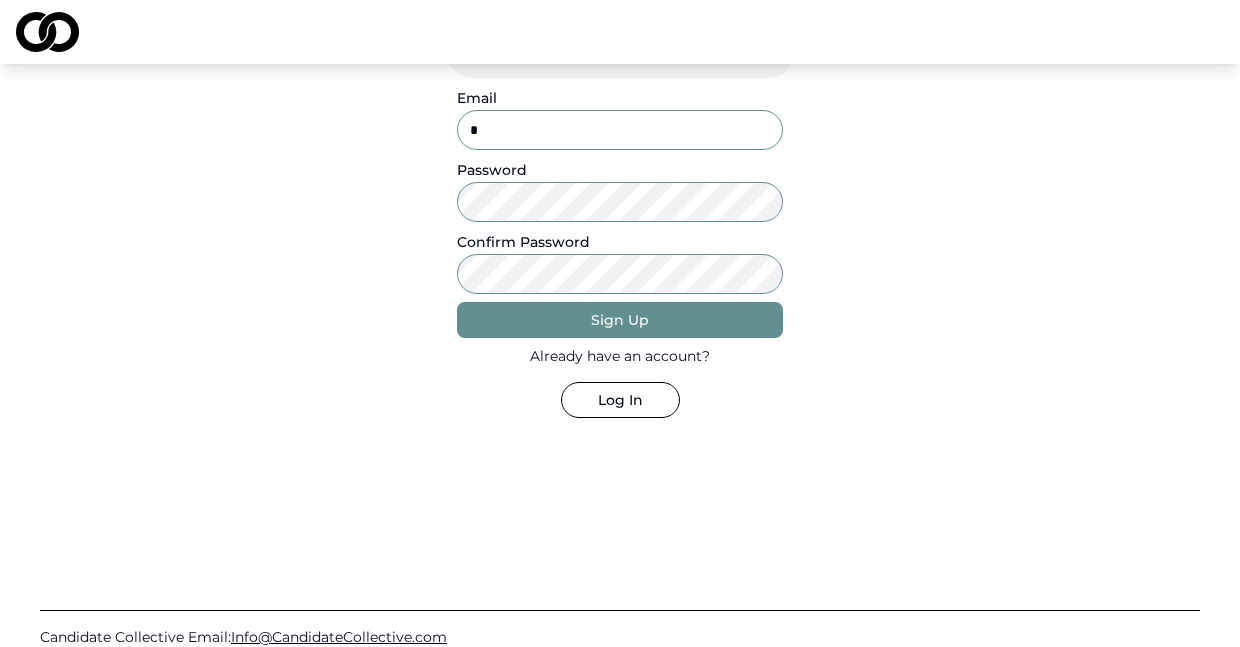 type on "**" 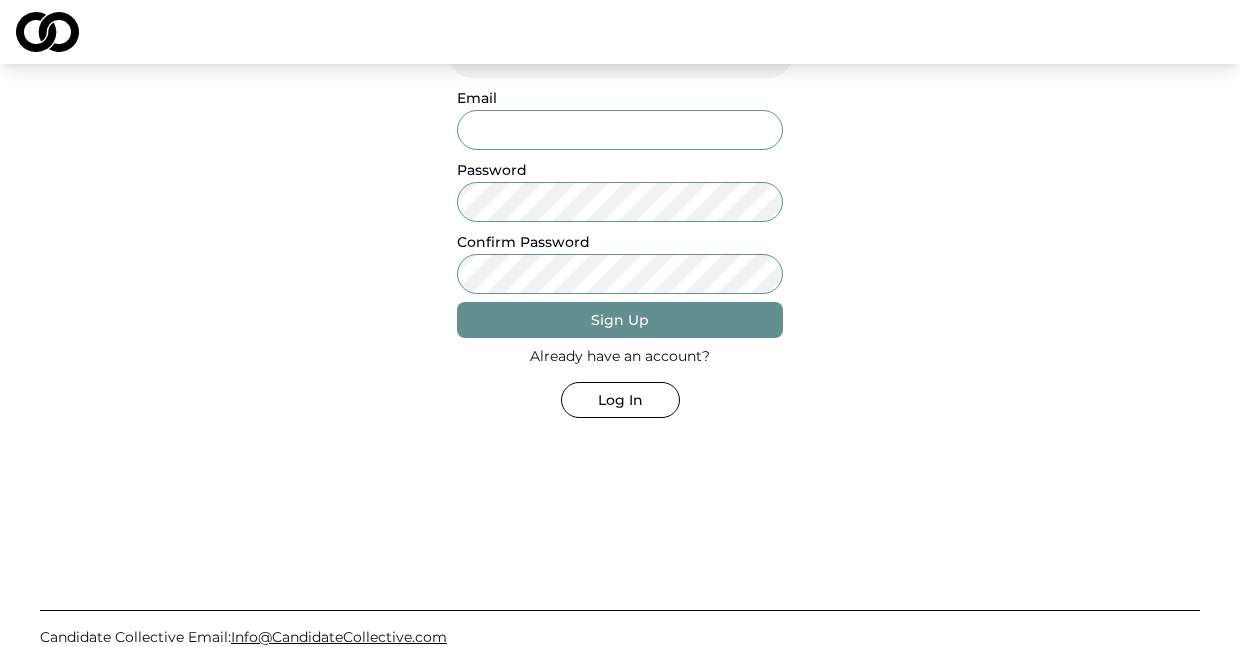 type on "**********" 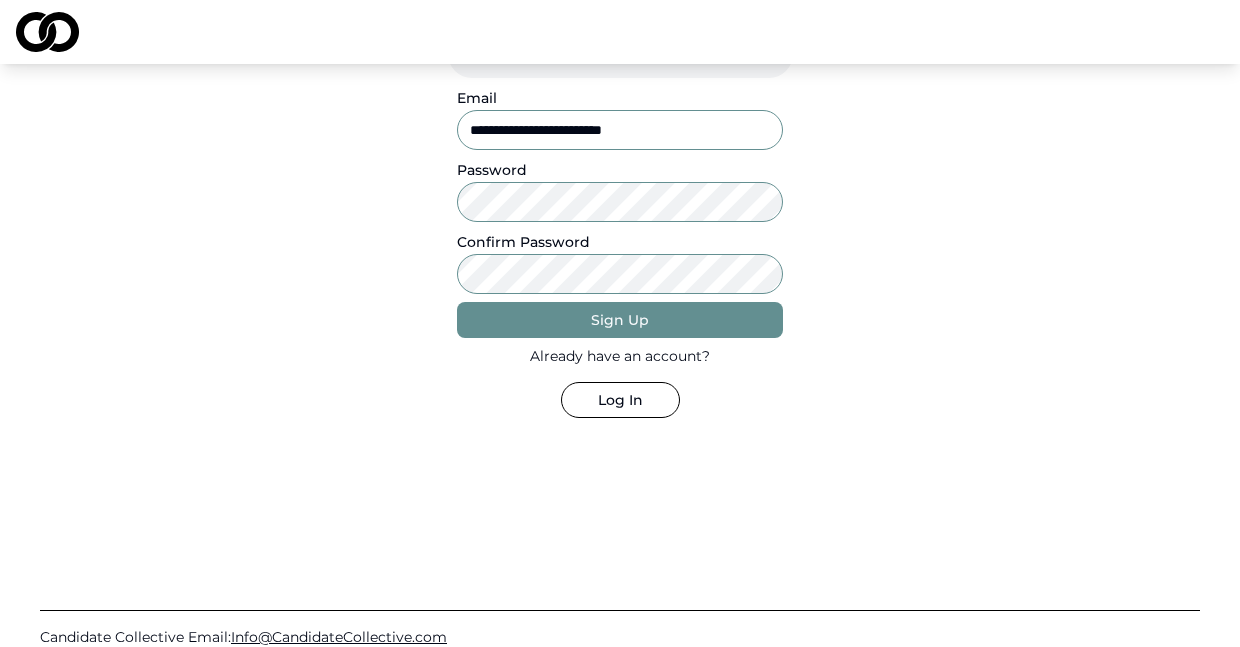 click on "**********" at bounding box center [620, 82] 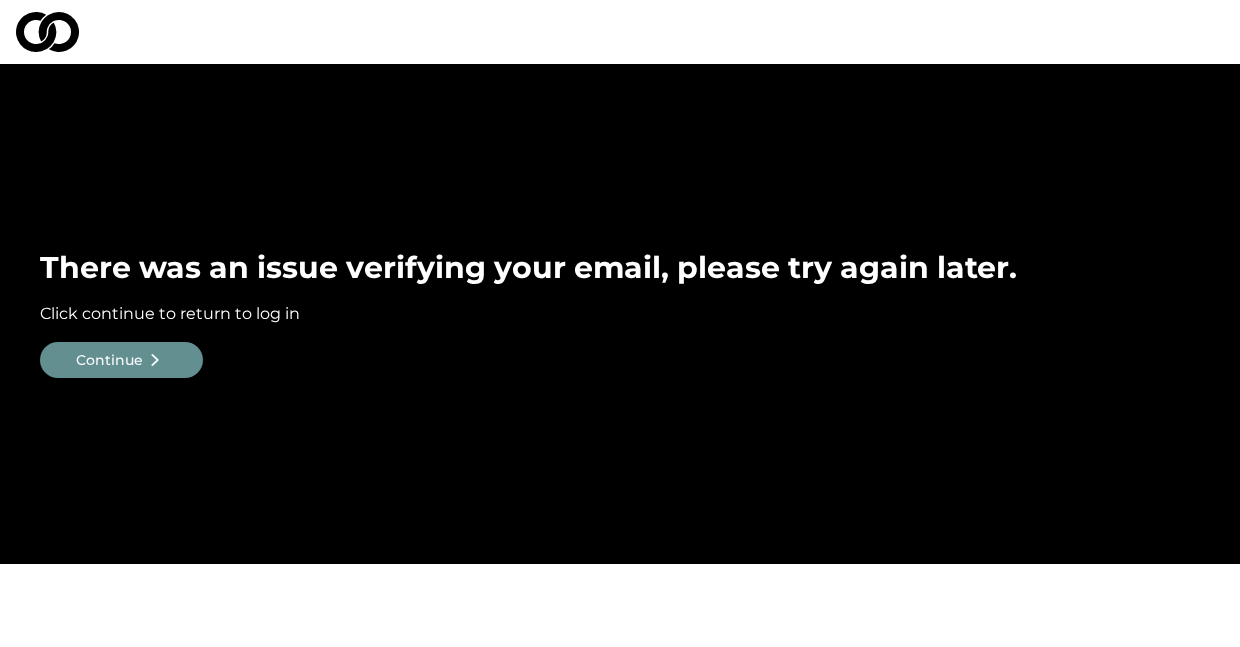 scroll, scrollTop: 0, scrollLeft: 0, axis: both 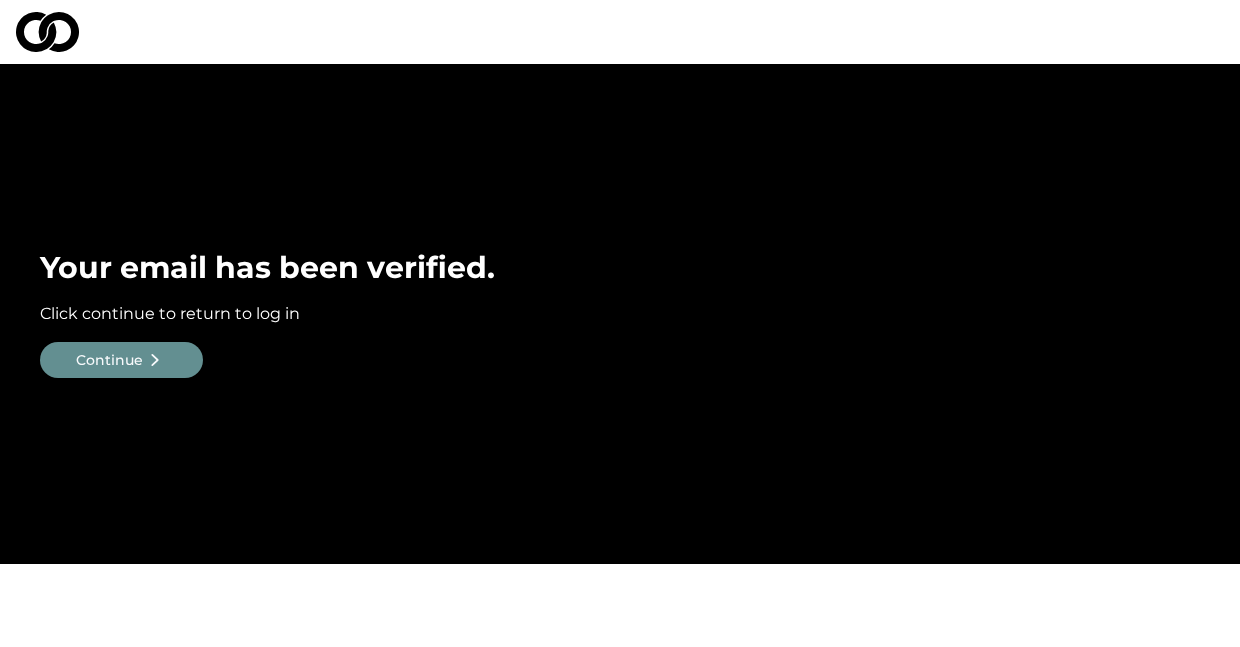 click 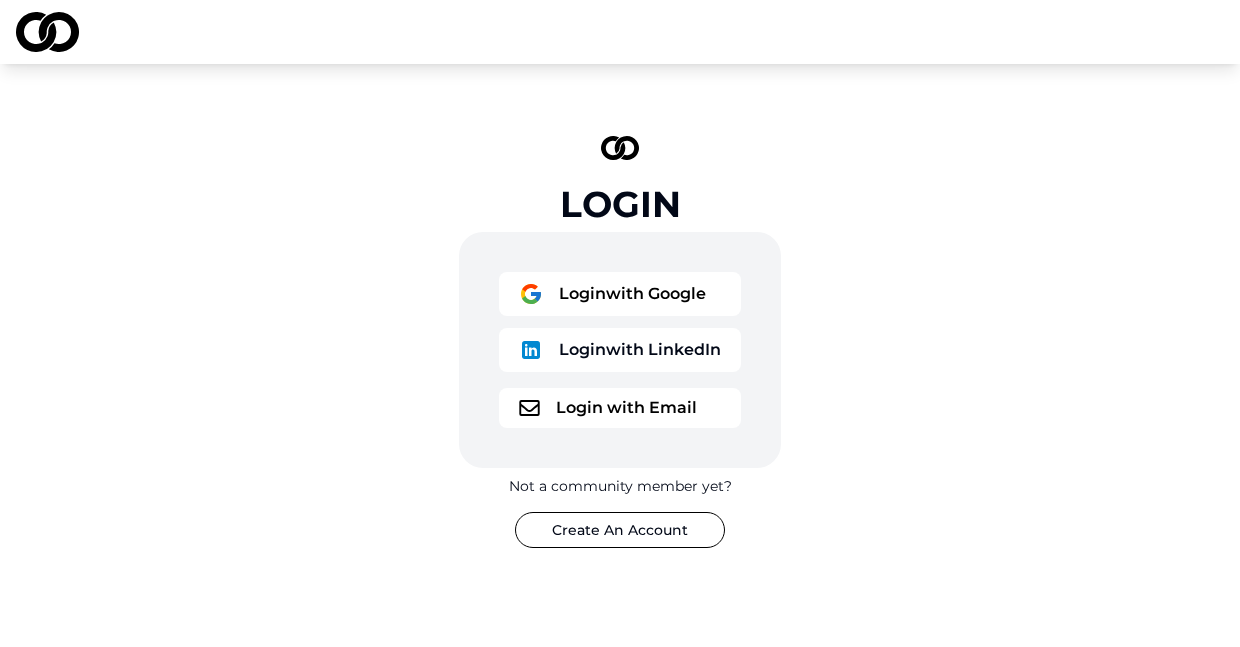 click on "Login with Email" at bounding box center (620, 408) 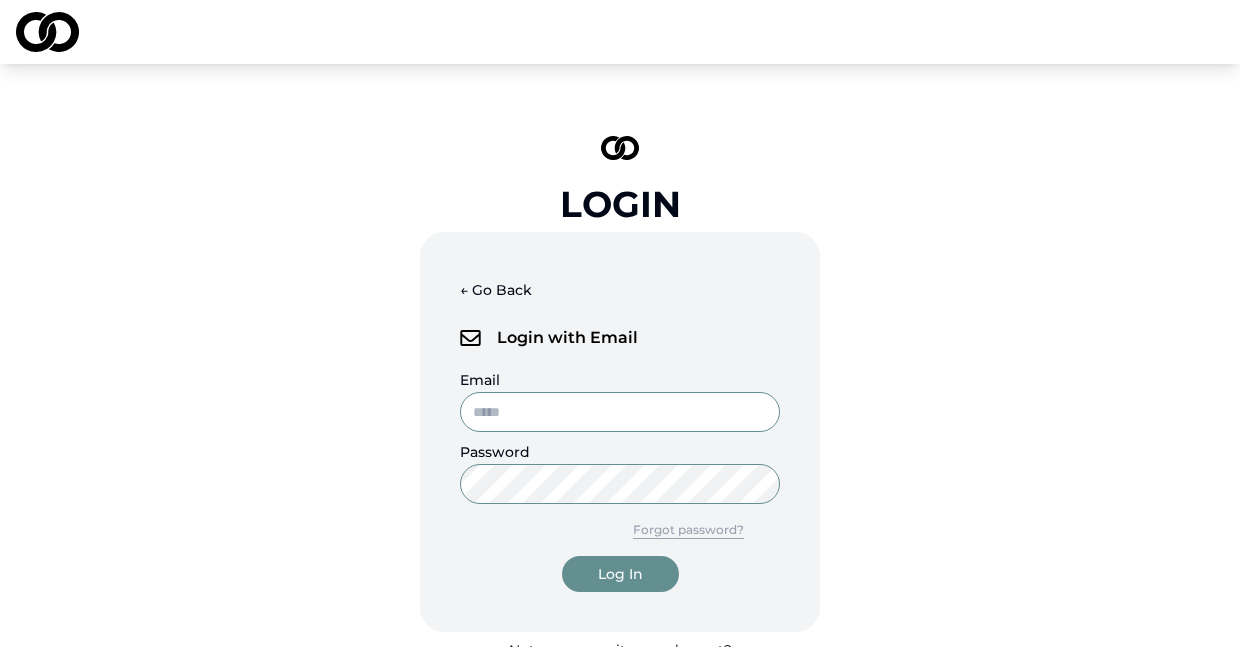 type on "**********" 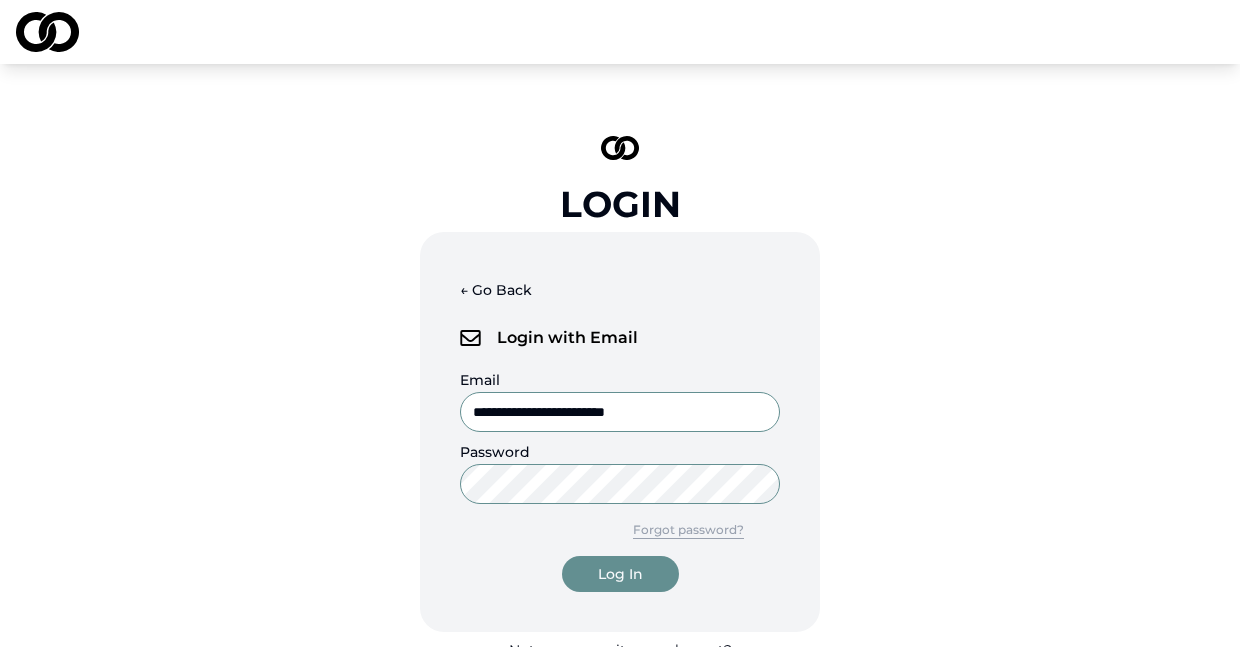 click on "Log In" at bounding box center [620, 574] 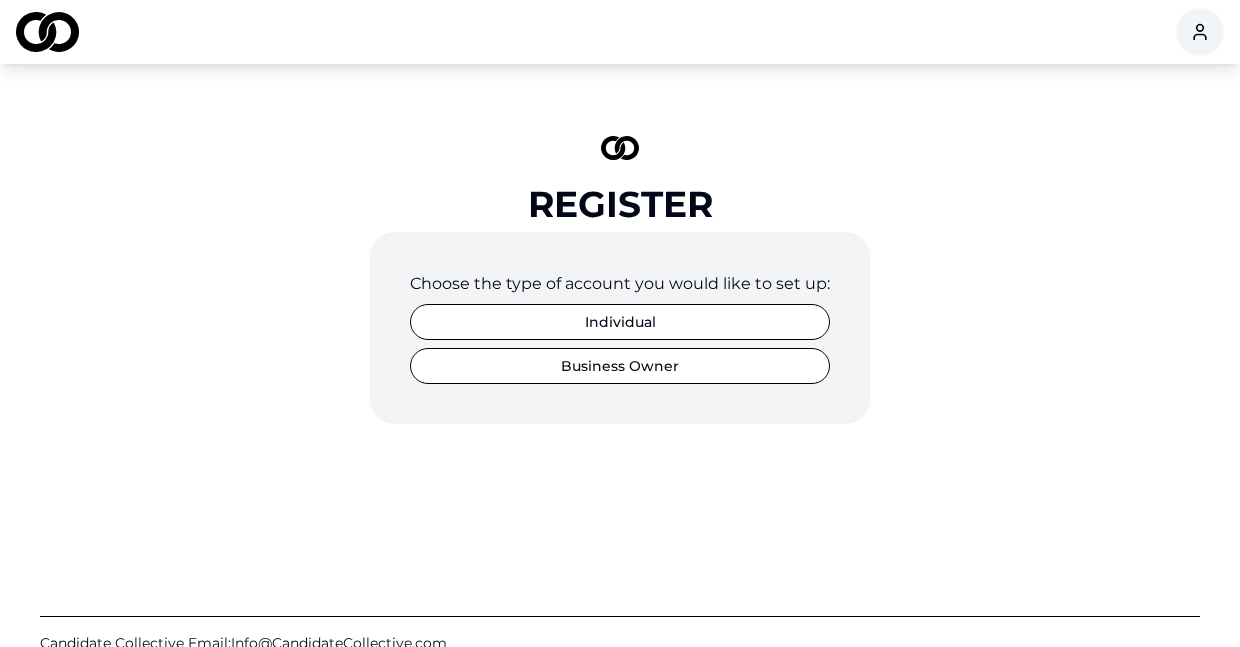 click on "Individual" at bounding box center (620, 322) 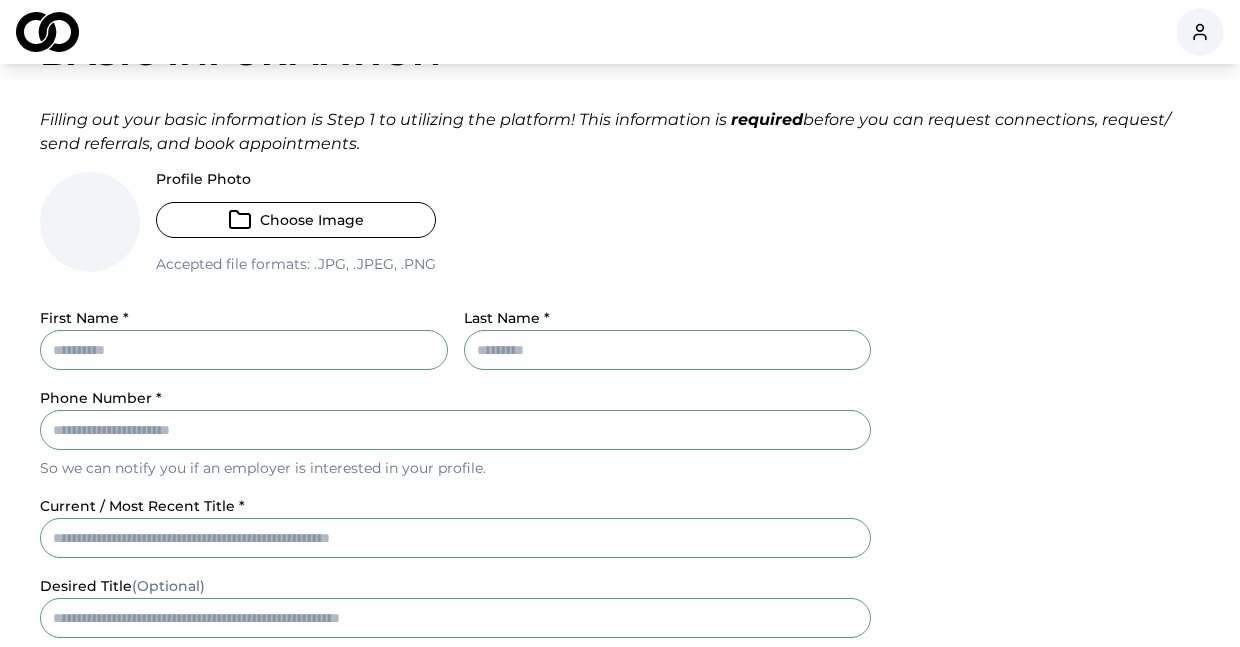 scroll, scrollTop: 106, scrollLeft: 0, axis: vertical 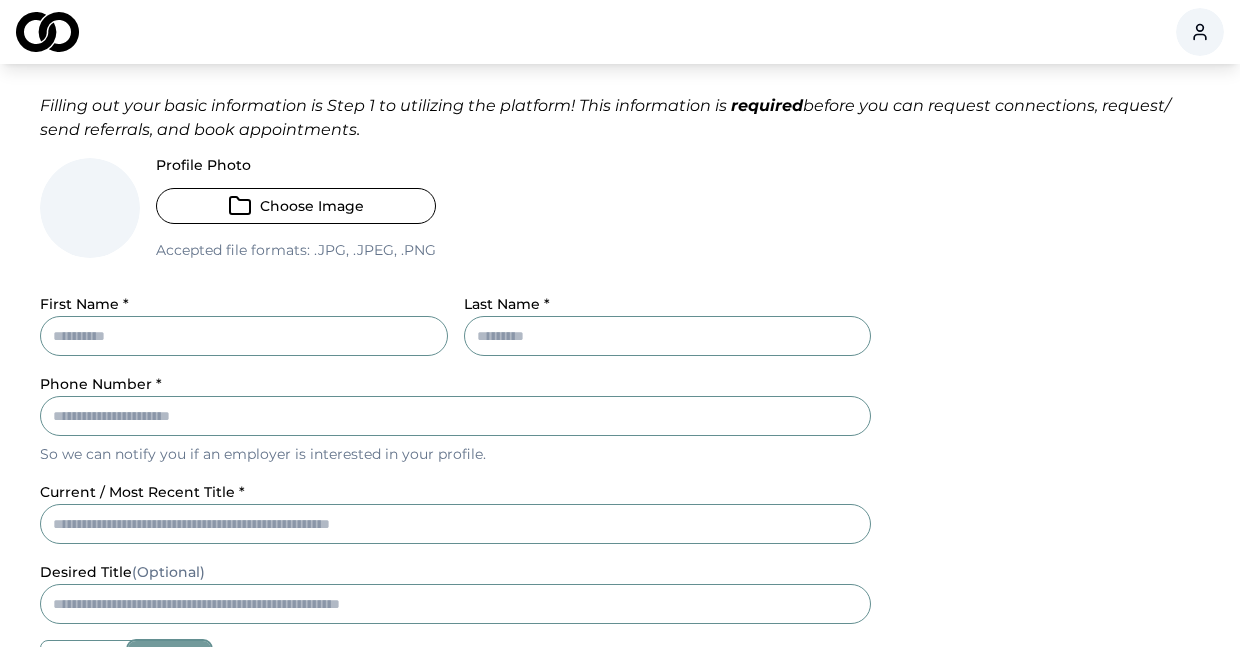 type on "*******" 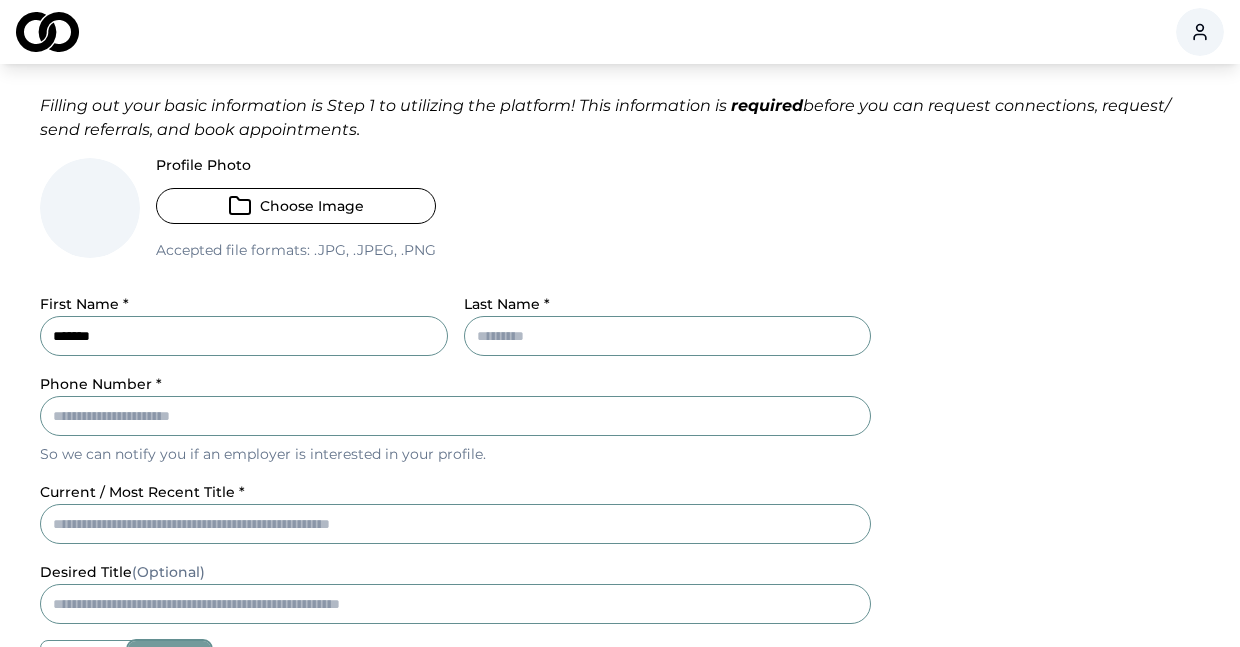 type on "*********" 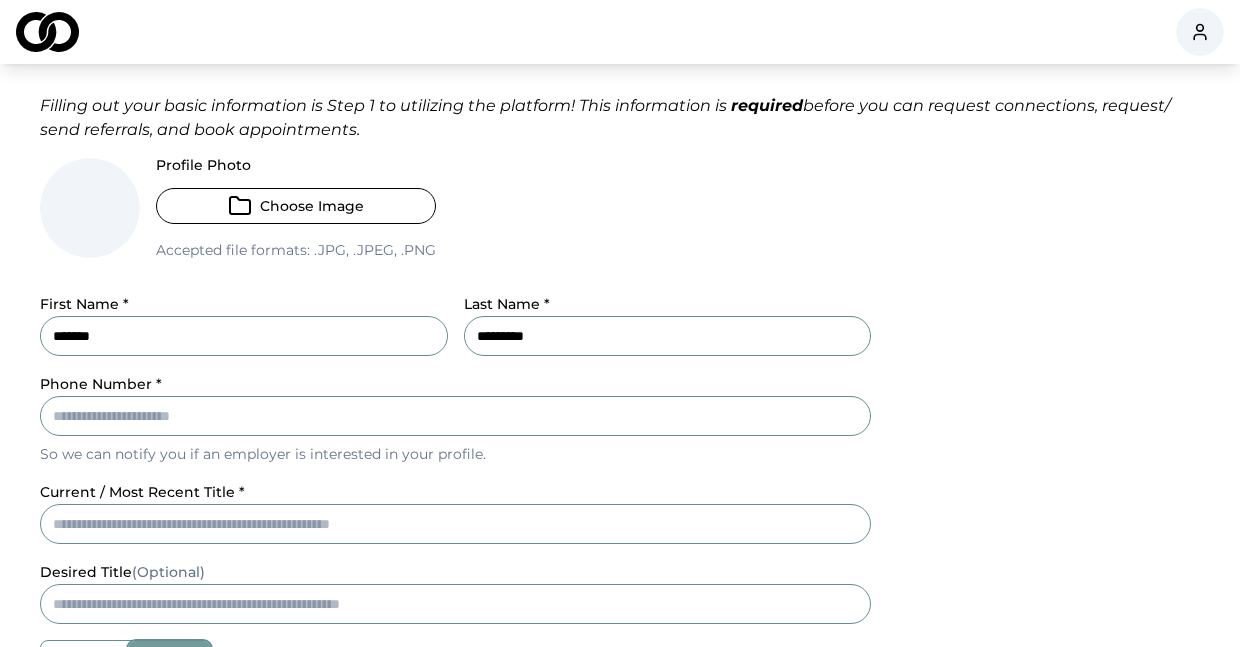 type on "**********" 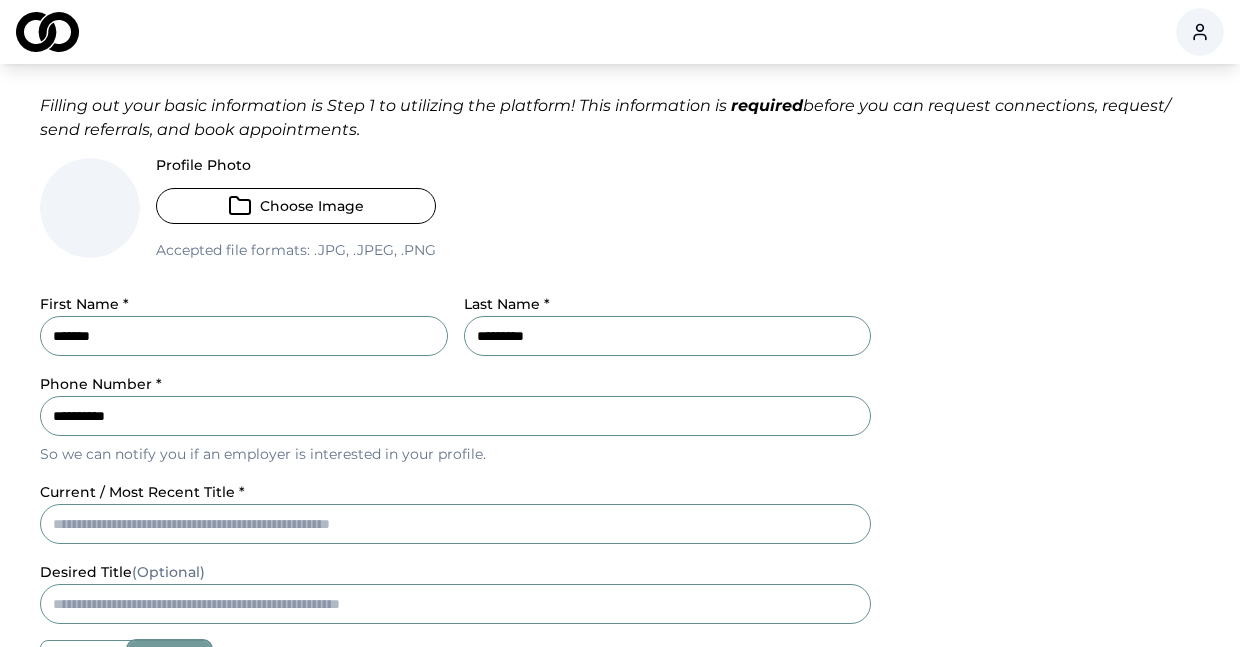 click on "Basic Information Filling out your basic information is Step 1 to utilizing the platform! This information is   required  before you can request connections, request/ send referrals, and book appointments. Profile Photo Choose Image Accepted file formats:   .jpg, .jpeg, .png First Name * [NAME] Last Name * [NAME] Phone Number * [PHONE] So we can notify you if an employer is interested in your profile. current / most recent title * [TITLE] desired title  (Optional) part-time full-time Desired Salary Range * $ _ $ Company representatives cannot see this information. Telling us your desired range helps us match you to Reach Outs Opt-in for SMS Notifications:  Receive email notifications:  Notification Preferences:  Open City * [CITY] State * [STATE] Willing to Relocate? * yes no I accept the terms of use. View terms of use Submit" at bounding box center [620, 581] 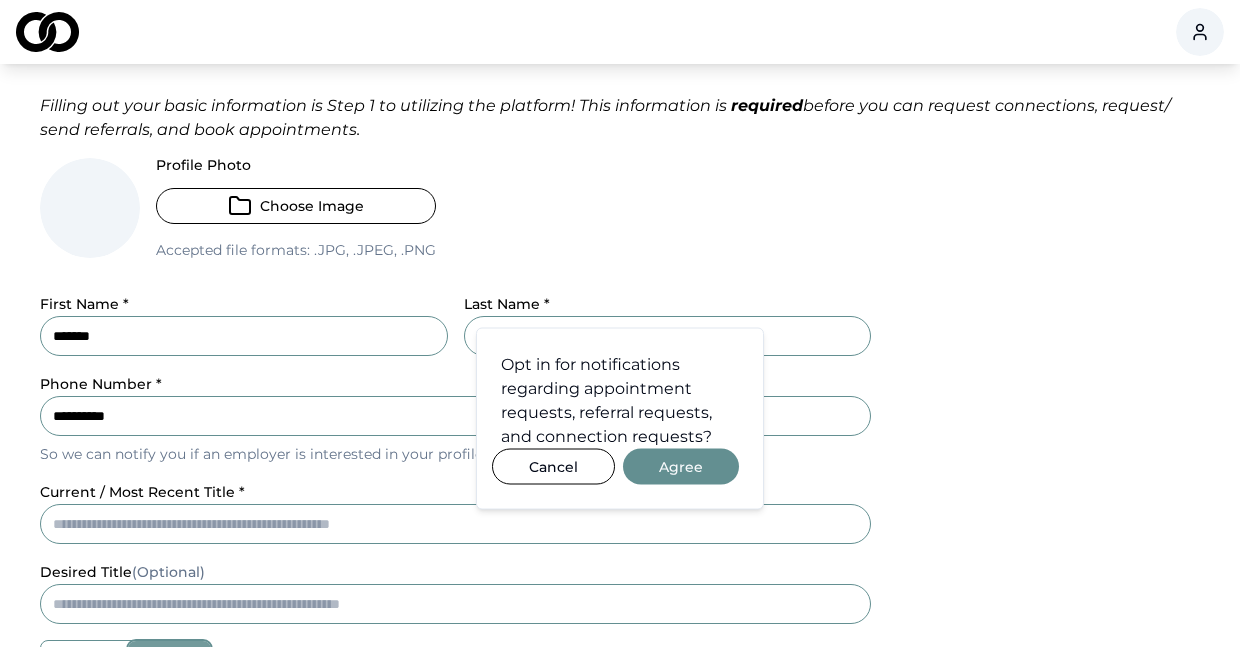 click on "Cancel" at bounding box center (553, 467) 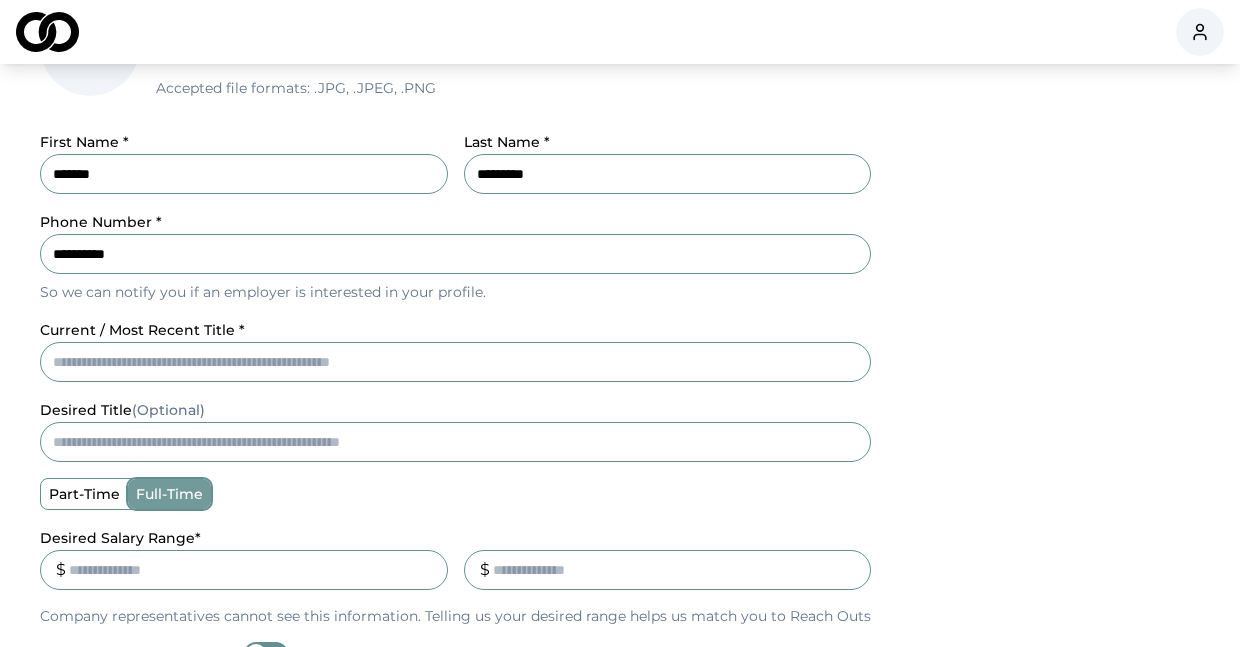 scroll, scrollTop: 306, scrollLeft: 0, axis: vertical 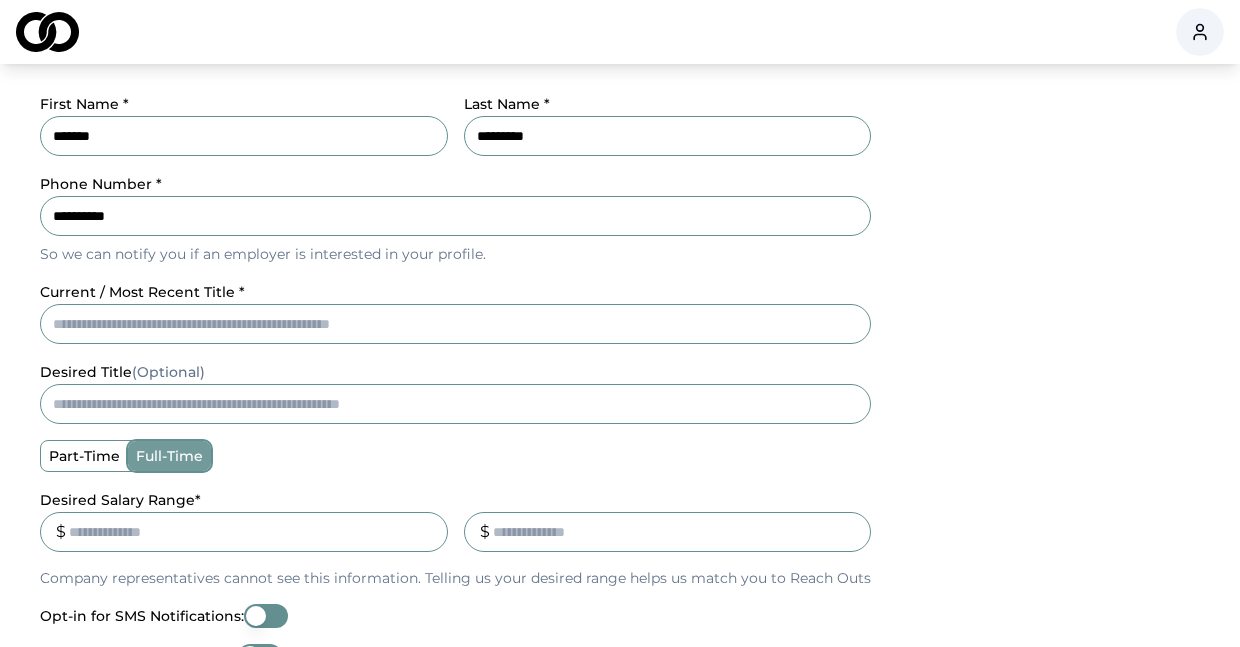 click on "current / most recent title *" at bounding box center (455, 324) 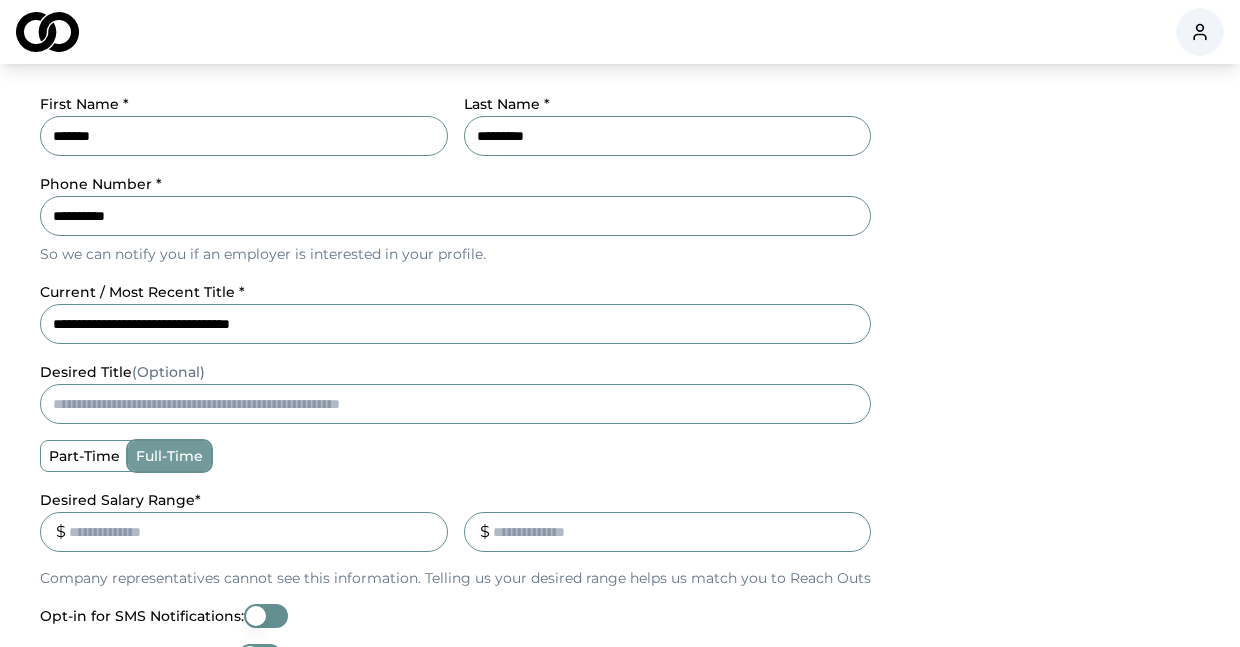 click on "**********" at bounding box center (455, 324) 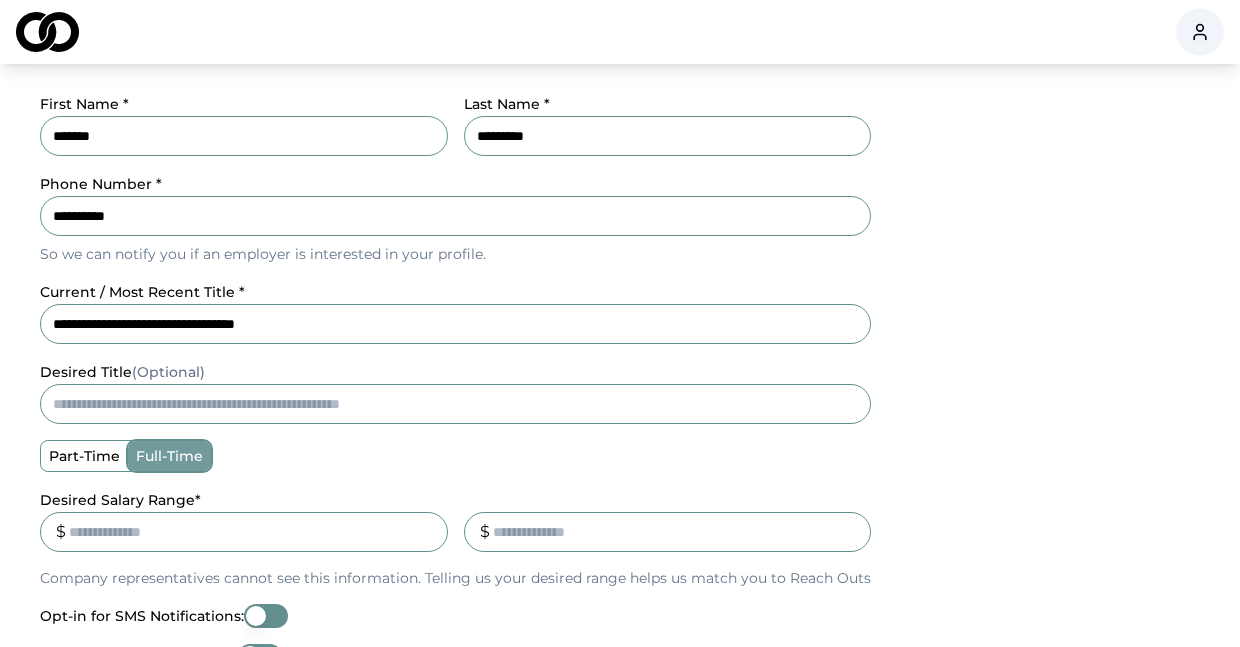 type on "**********" 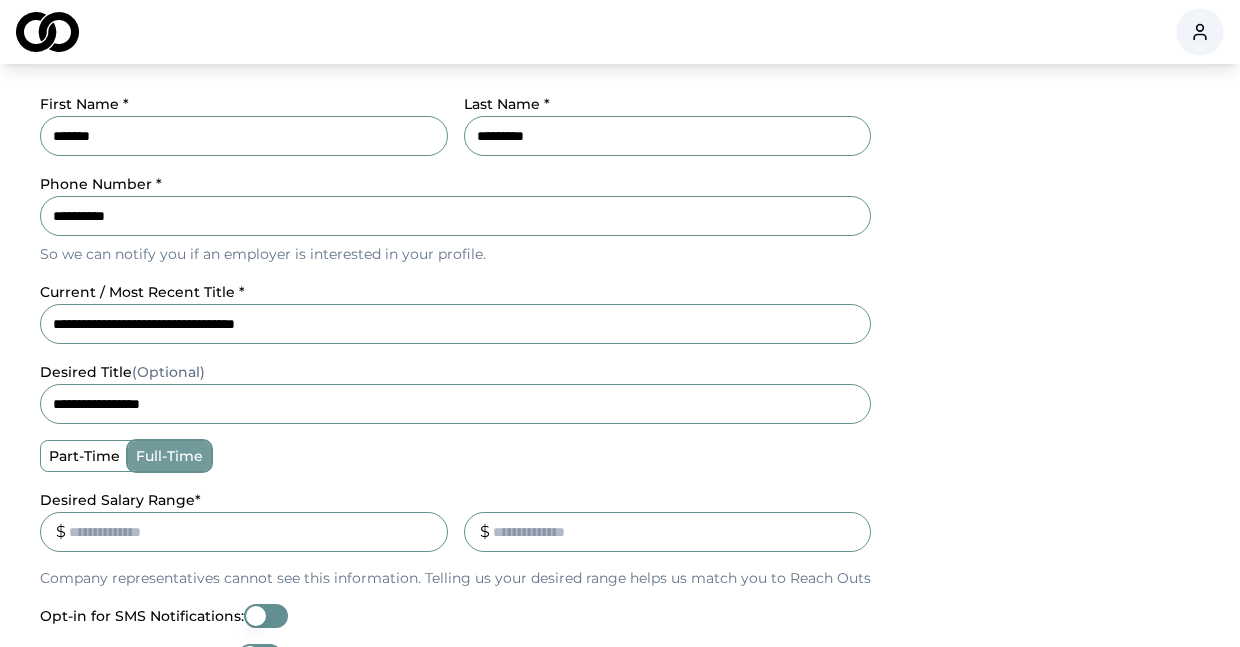 click on "part-time full-time" at bounding box center (455, 456) 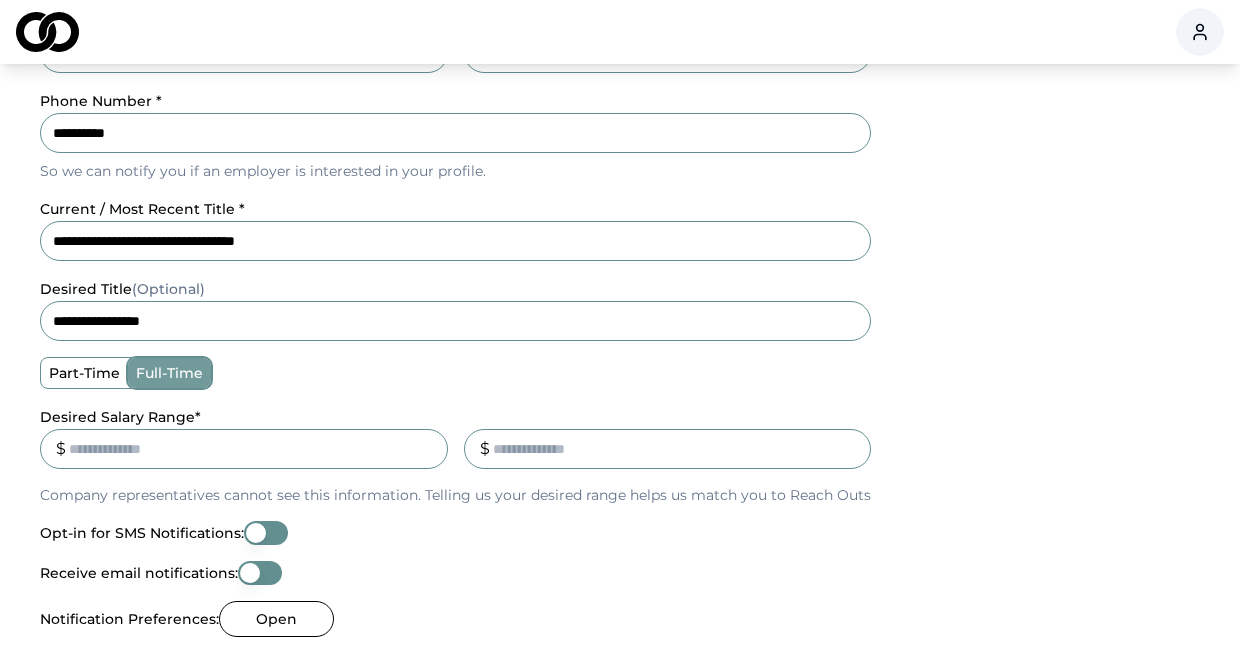 scroll, scrollTop: 390, scrollLeft: 0, axis: vertical 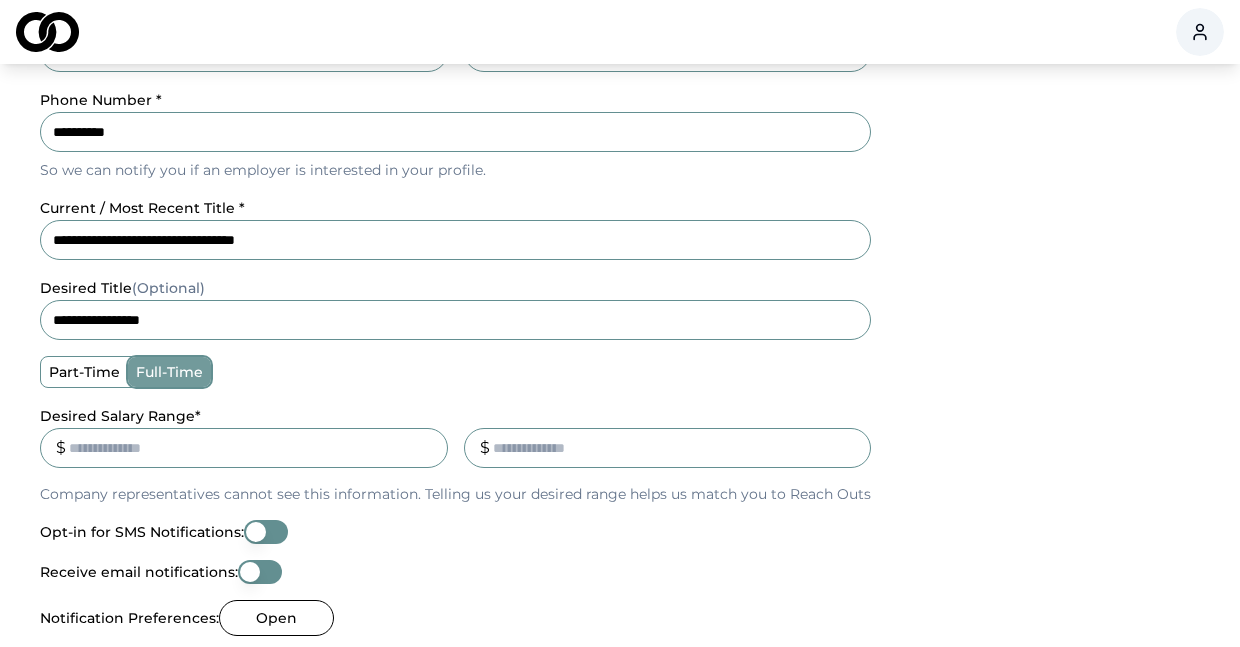 click on "**********" at bounding box center [455, 320] 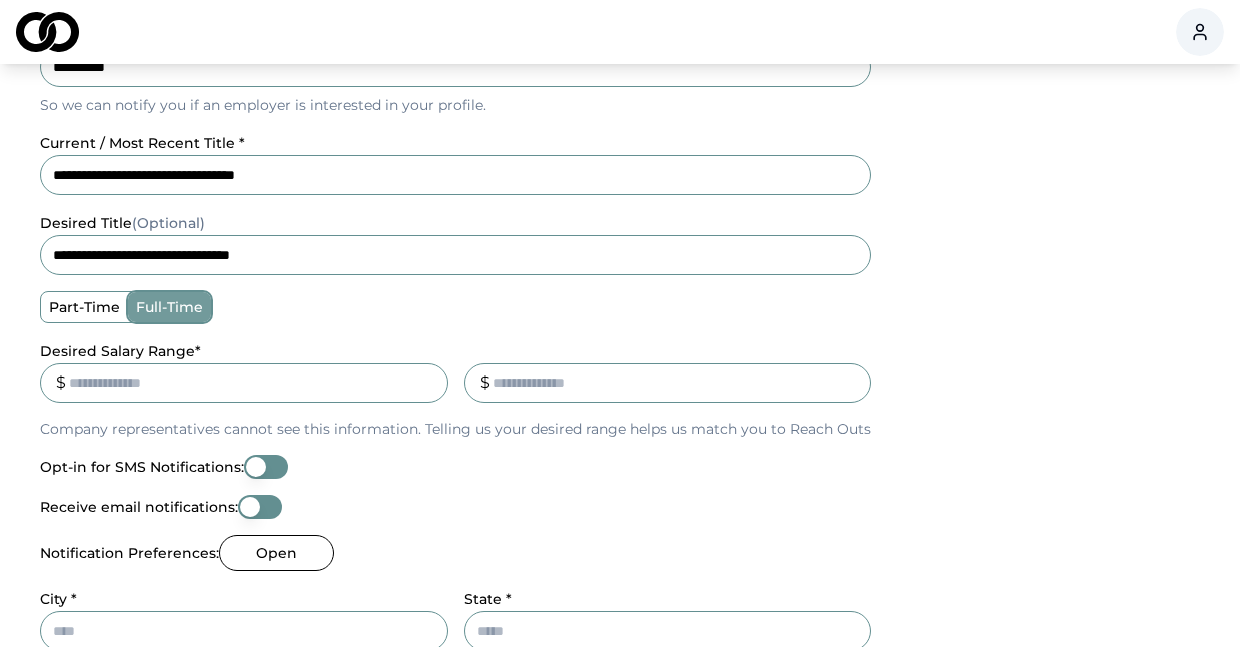 scroll, scrollTop: 468, scrollLeft: 0, axis: vertical 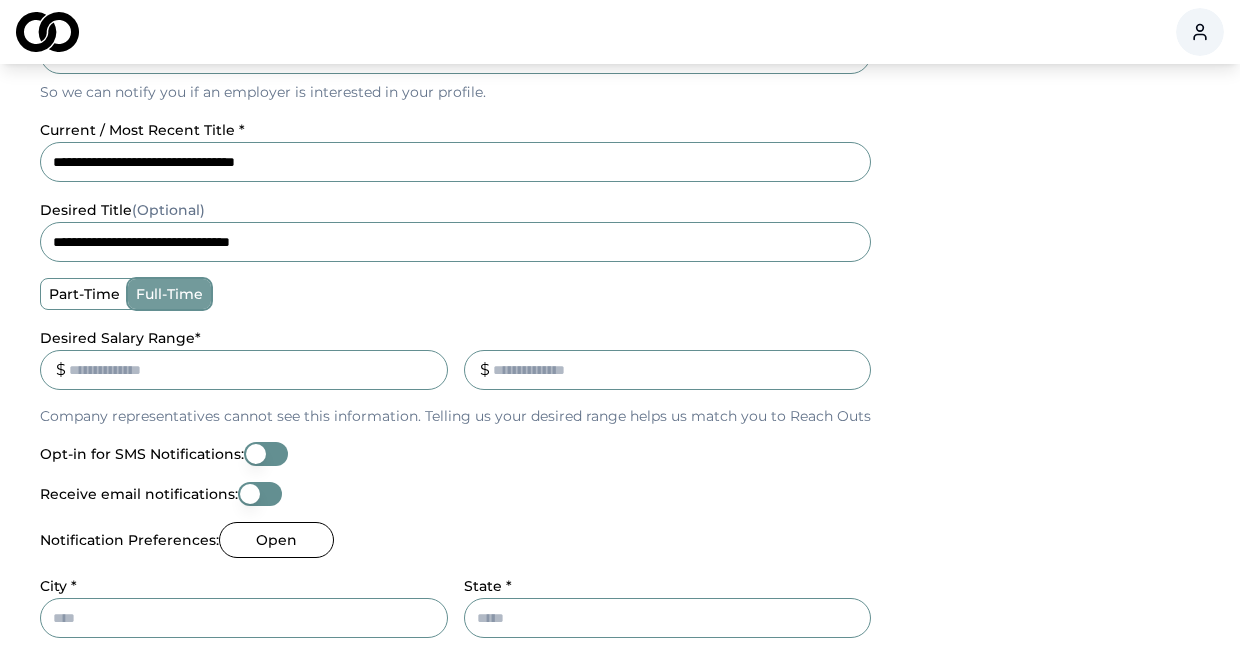 type on "**********" 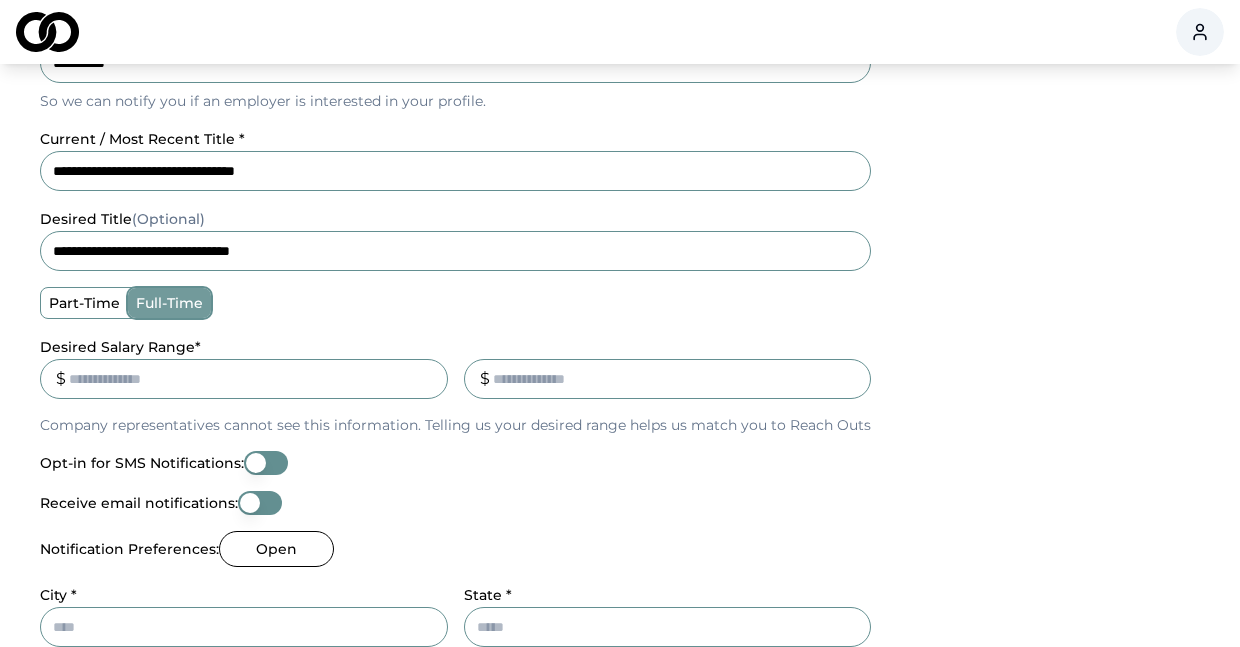 scroll, scrollTop: 459, scrollLeft: 0, axis: vertical 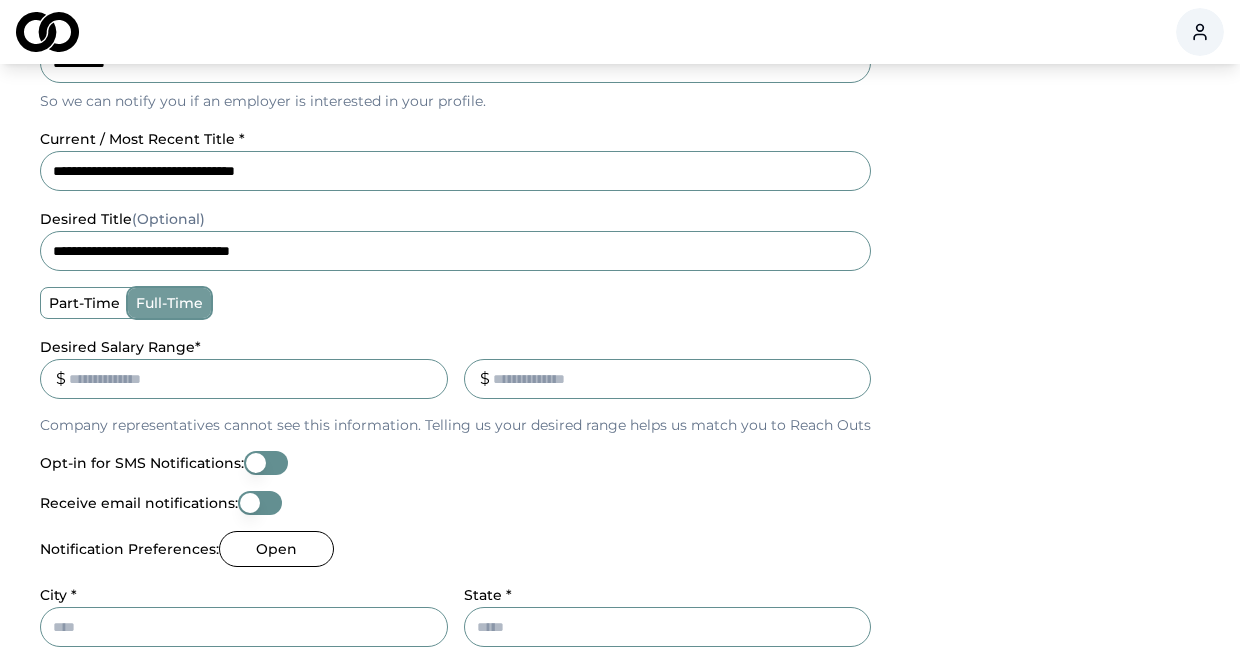 click on "*" at bounding box center [244, 379] 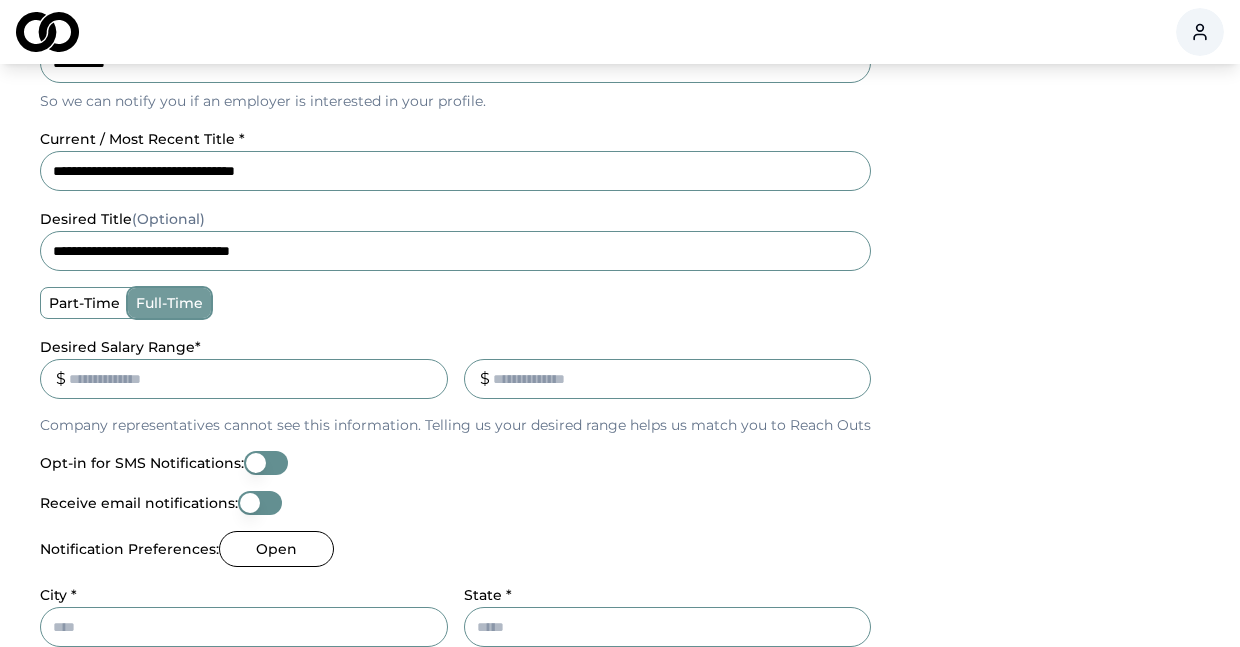 type on "***" 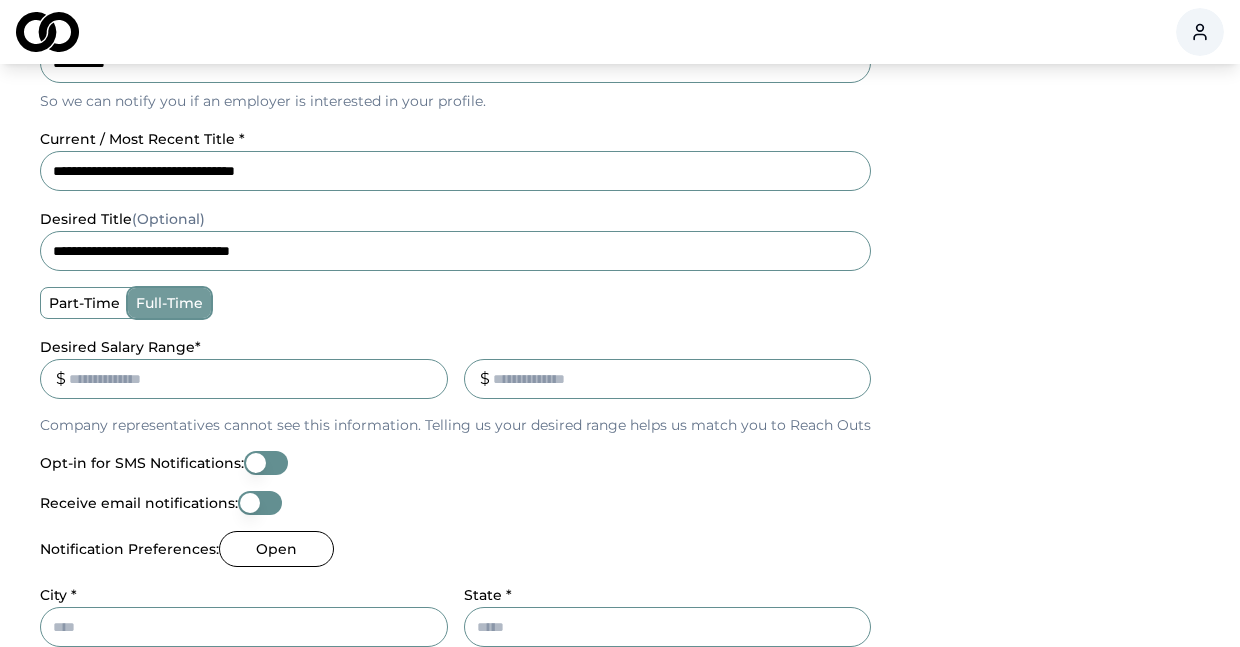 click on "***" at bounding box center (244, 379) 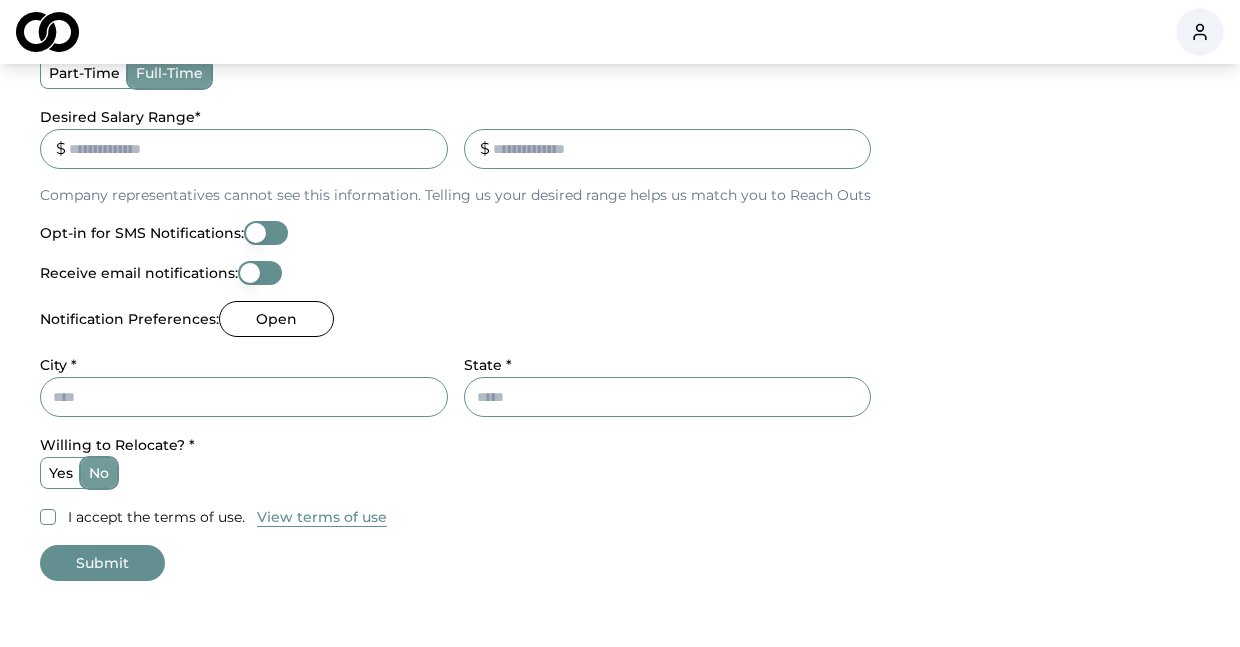 scroll, scrollTop: 690, scrollLeft: 0, axis: vertical 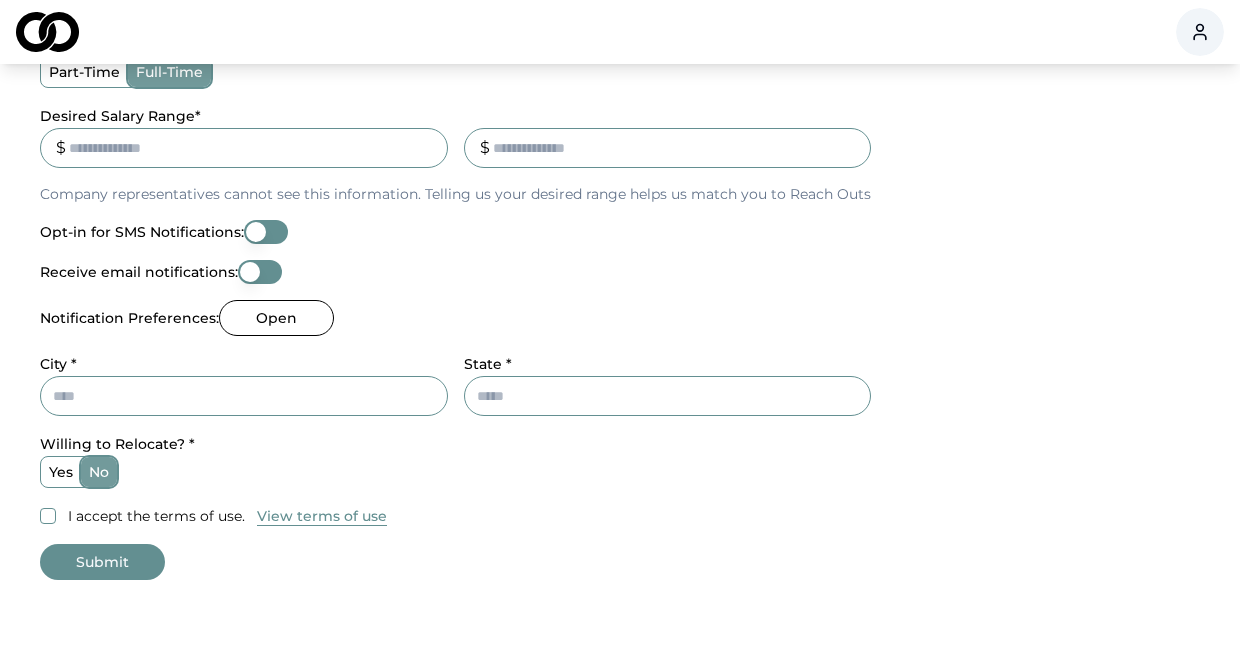 click on "Open" at bounding box center (276, 318) 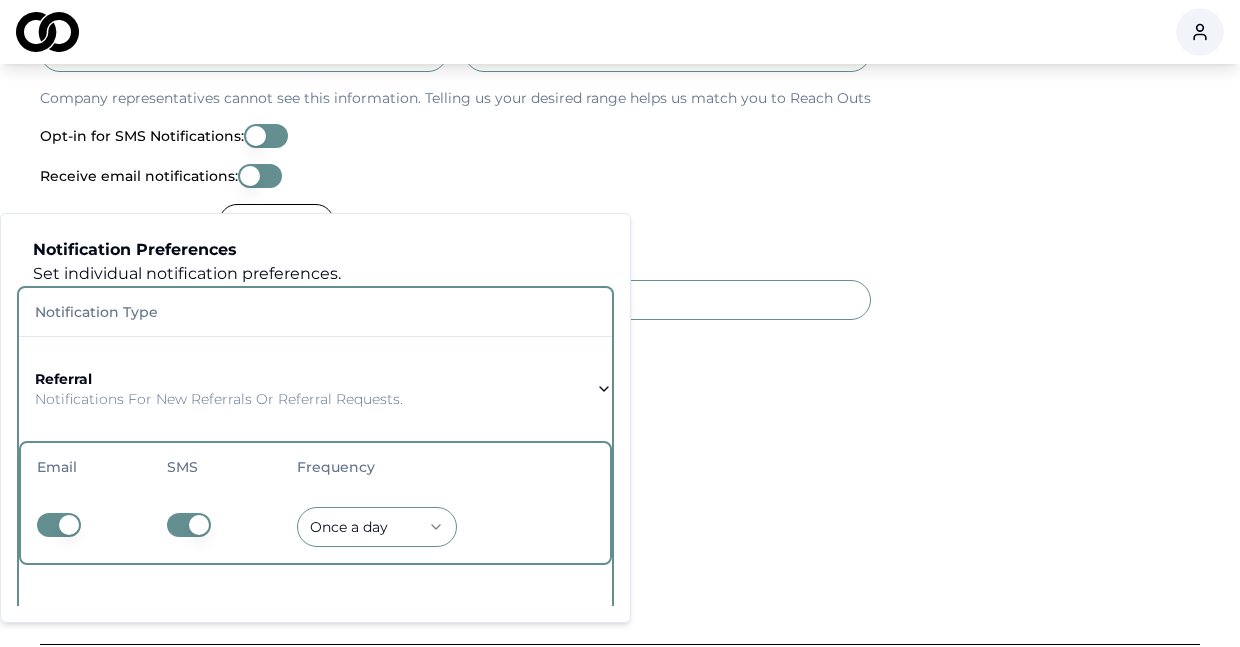 scroll, scrollTop: 829, scrollLeft: 0, axis: vertical 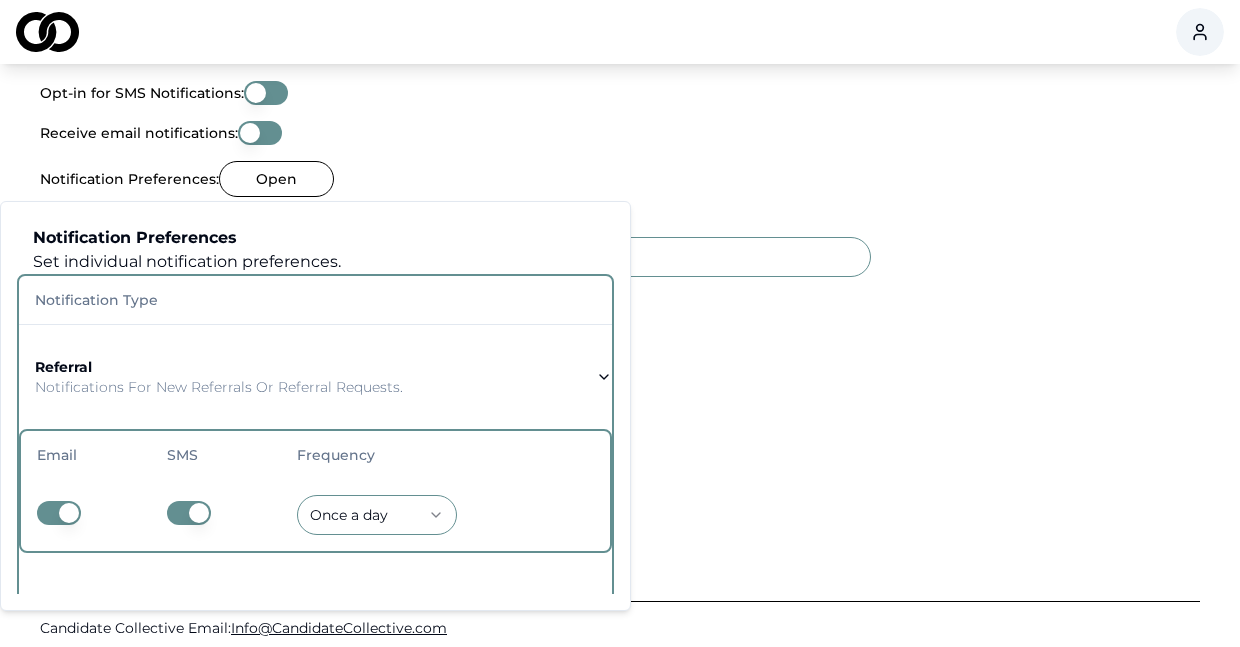 click on "Basic Information Filling out your basic information is Step 1 to utilizing the platform! This information is   required  before you can request connections, request/ send referrals, and book appointments. Profile Photo Choose Image Accepted file formats:   .jpg, .jpeg, .png First Name * [NAME] Last Name * [NAME] Phone Number * [PHONE] So we can notify you if an employer is interested in your profile. current / most recent title * [TITLE] desired title  (Optional) * [TITLE] part-time full-time Desired Salary Range * $ _ $ Company representatives cannot see this information. Telling us your desired range helps us match you to Reach Outs Opt-in for SMS Notifications:  Receive email notifications:  Notification Preferences:  Open City * [CITY] State * [STATE] Willing to Relocate? * yes no I accept the terms of use. View terms of use Submit Candidate Collective Email:  Info@[EXAMPLE.COM] Privacy Policy Notification Preferences Notification Type referral" at bounding box center [620, -506] 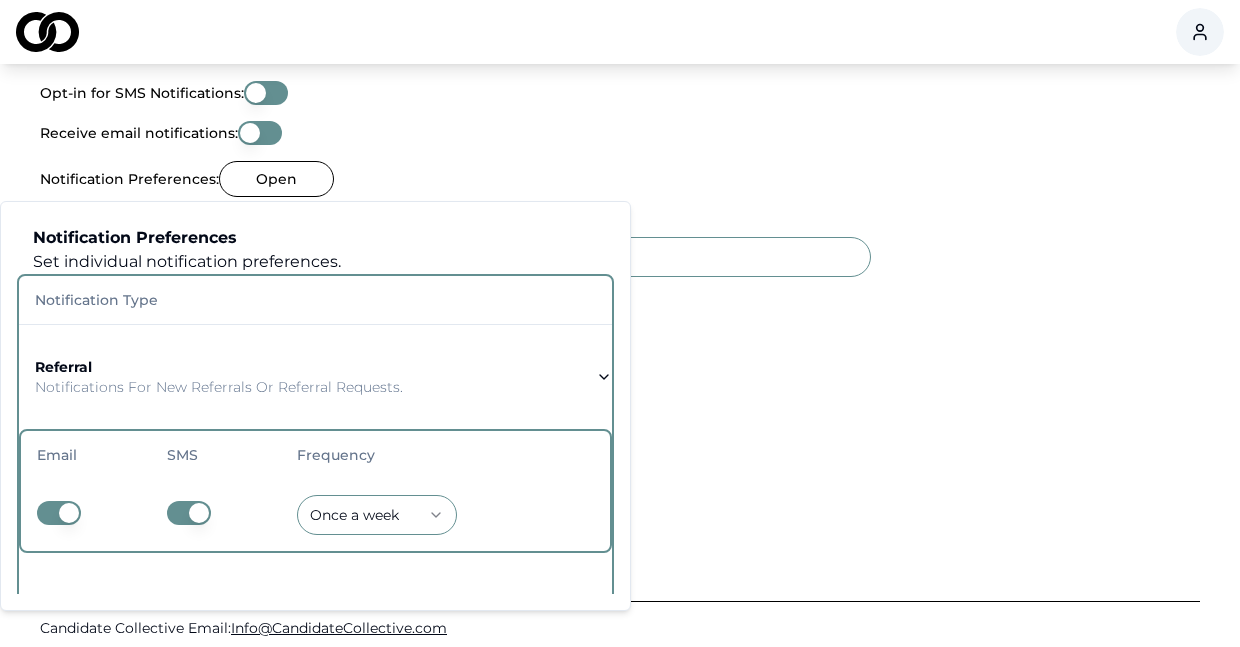 click on "Profile Photo Choose Image Accepted file formats:   .jpg, .jpeg, .png First Name * [NAME] Last Name * [NAME] Phone Number * [PHONE] So we can notify you if an employer is interested in your profile. current / most recent title * [TITLE] desired title  (Optional) * [TITLE] part-time full-time Desired Salary Range * $ _ $ Company representatives cannot see this information. Telling us your desired range helps us match you to Reach Outs Opt-in for SMS Notifications:  Receive email notifications:  Notification Preferences:  Open City * [CITY] State * [STATE] Willing to Relocate? * yes no I accept the terms of use. View terms of use" at bounding box center (455, -88) 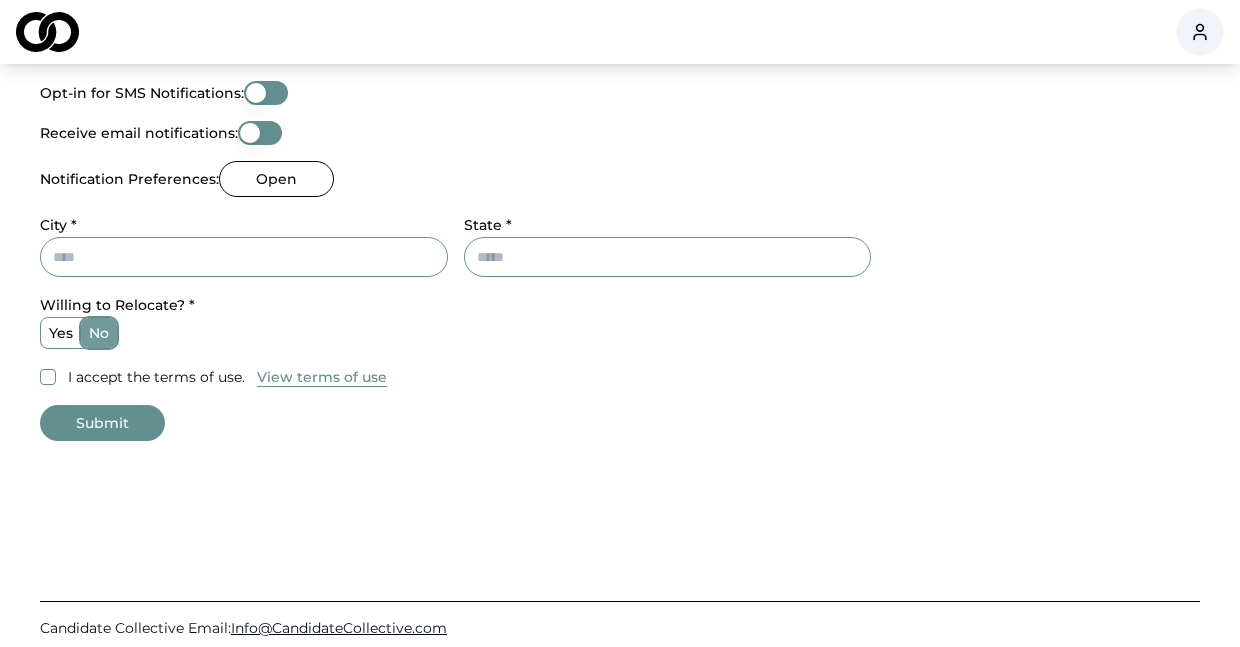 click on "yes" at bounding box center [61, 333] 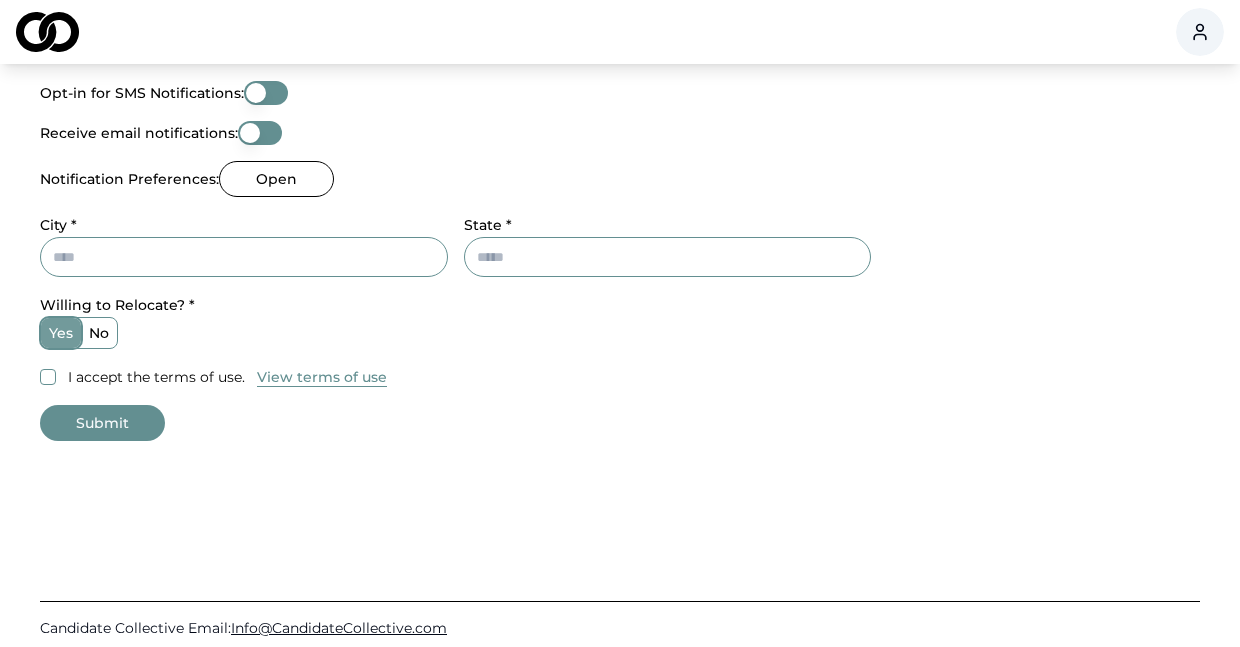 click on "I accept the terms of use." at bounding box center (48, 377) 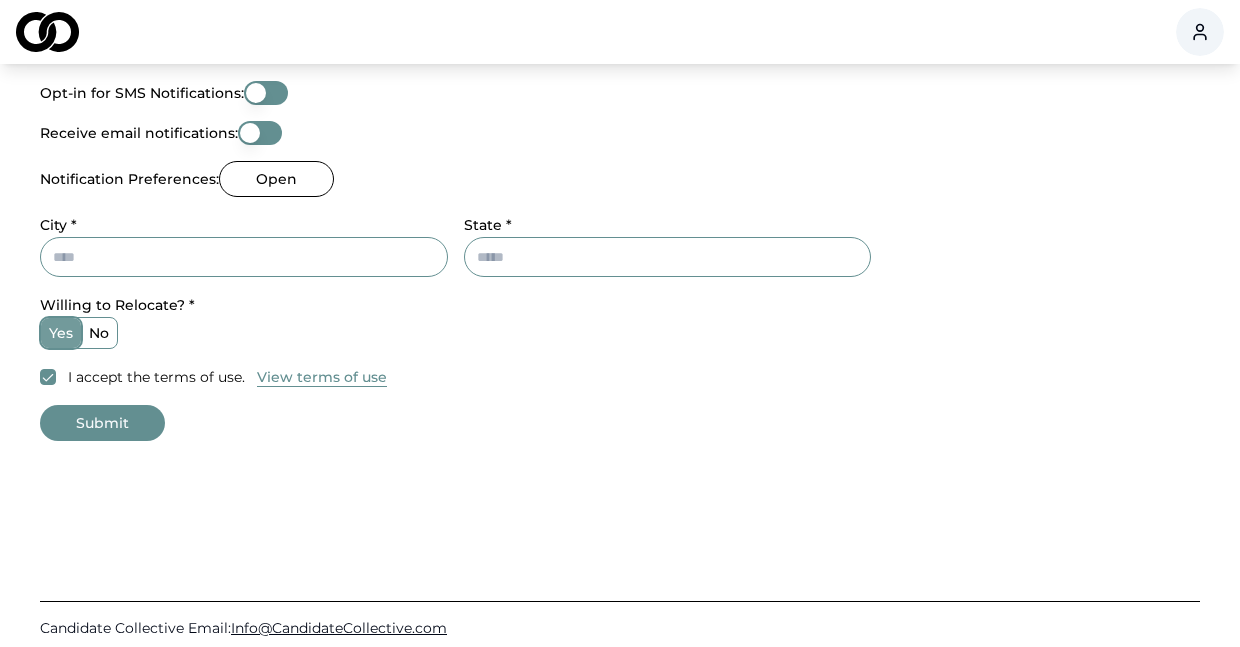 click on "City *" at bounding box center (244, 257) 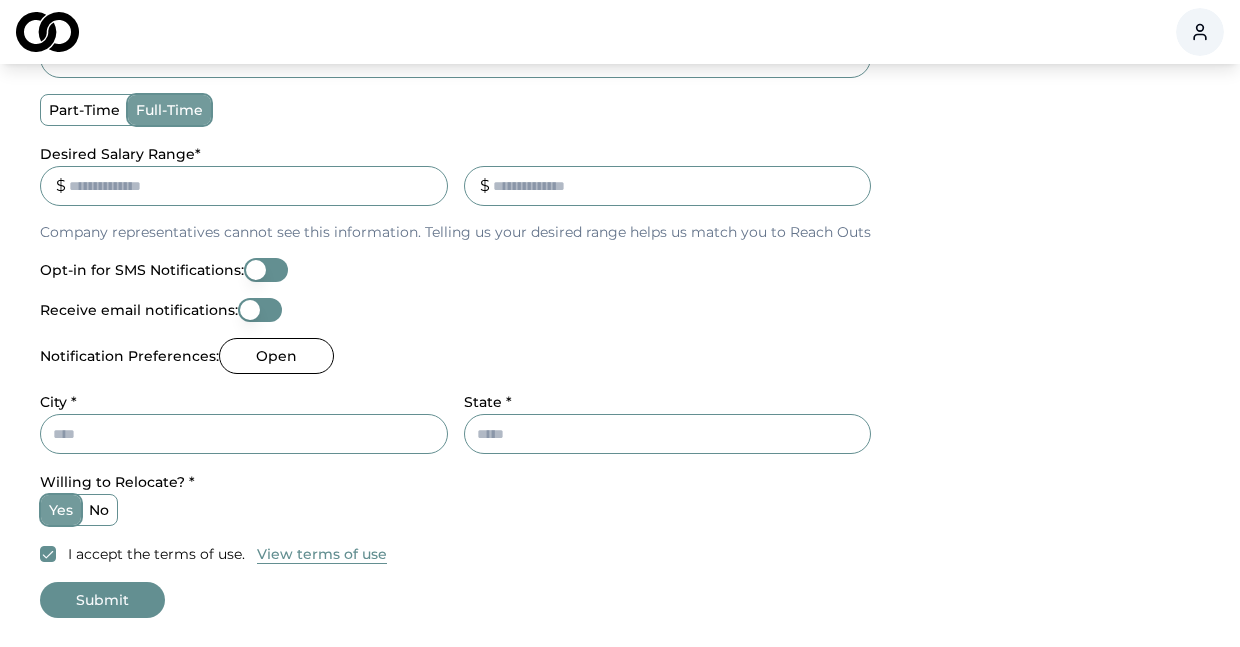 scroll, scrollTop: 664, scrollLeft: 0, axis: vertical 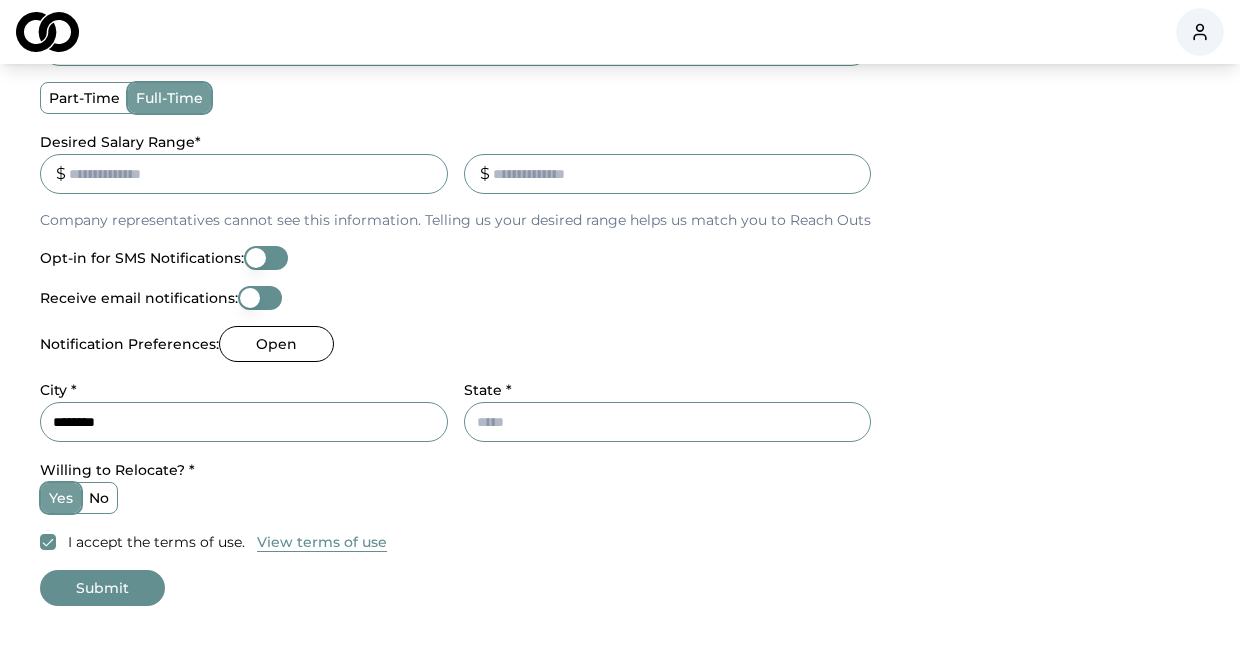 type on "********" 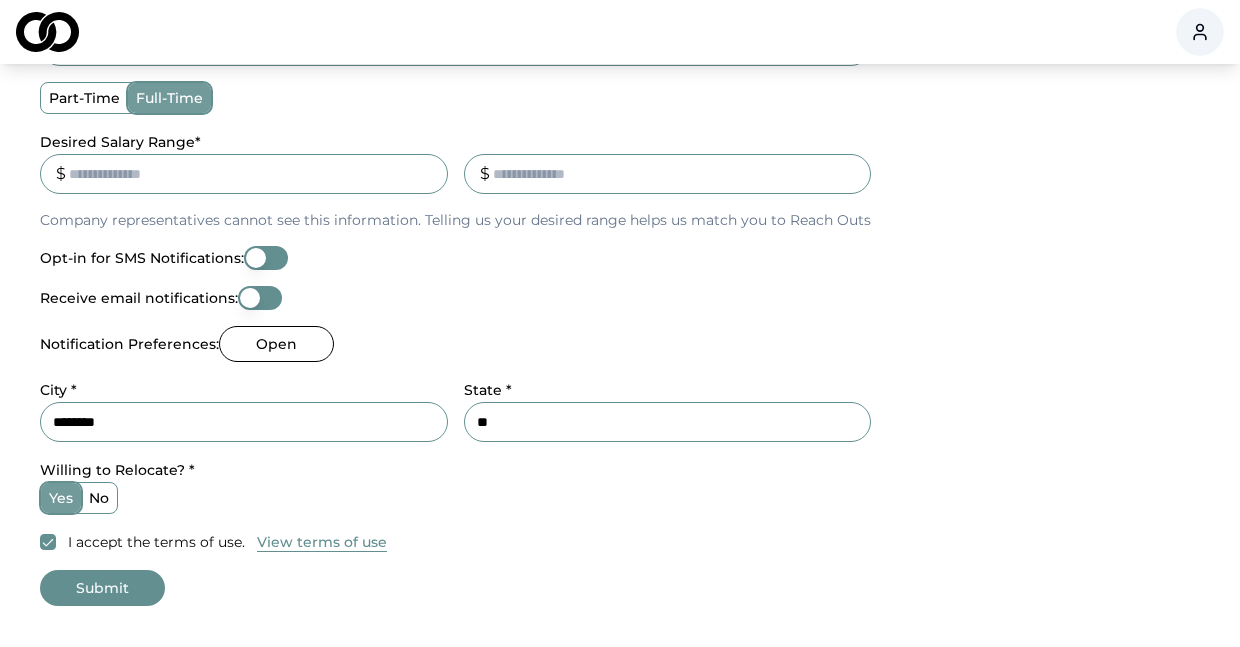 type on "**" 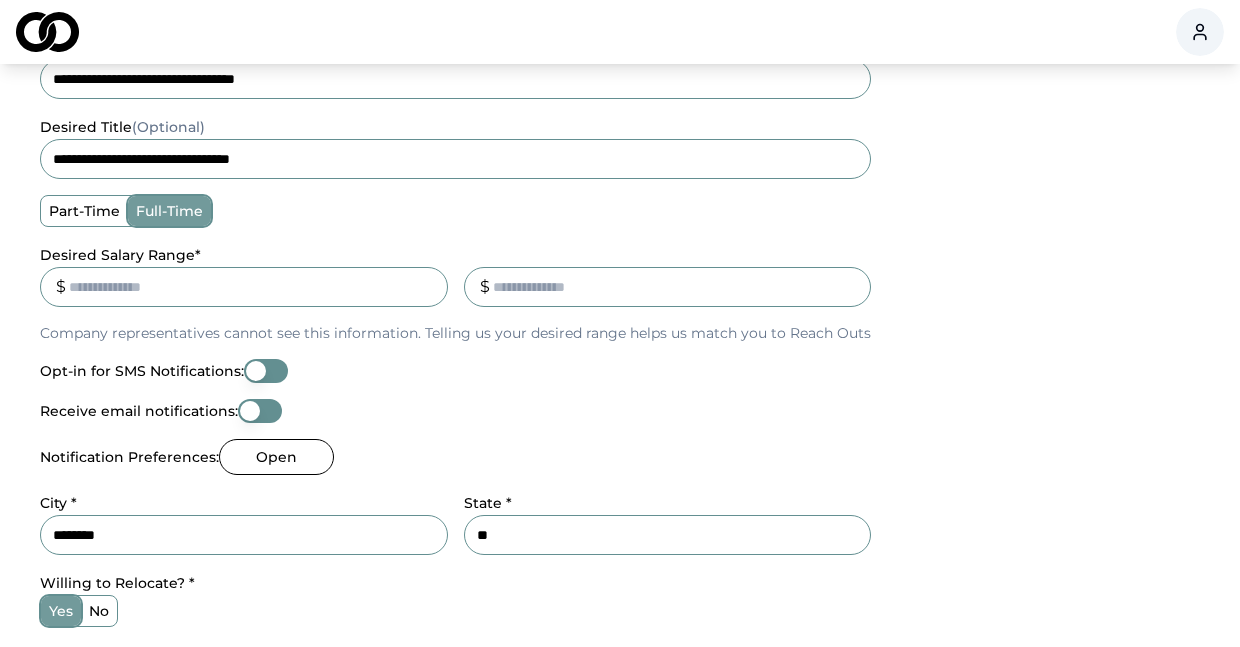scroll, scrollTop: 553, scrollLeft: 0, axis: vertical 